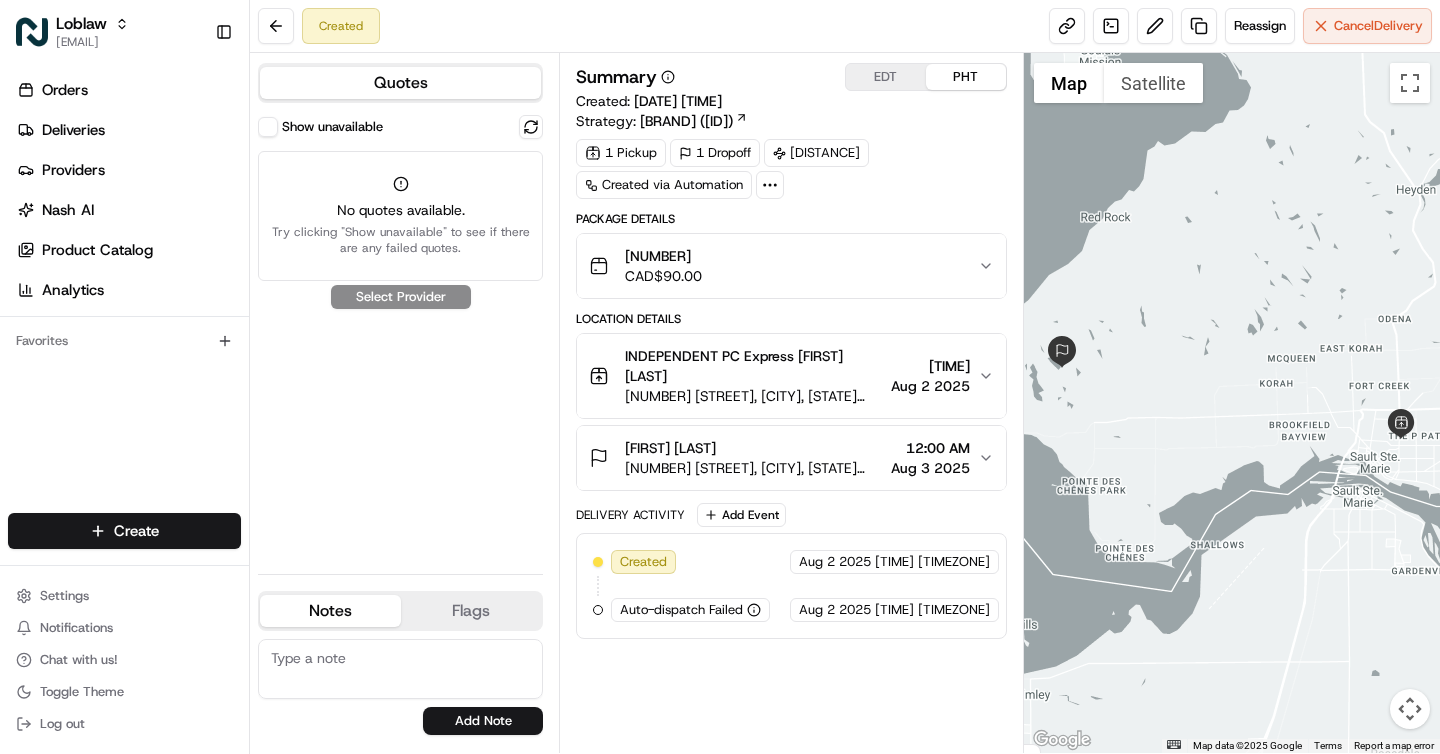 scroll, scrollTop: 0, scrollLeft: 0, axis: both 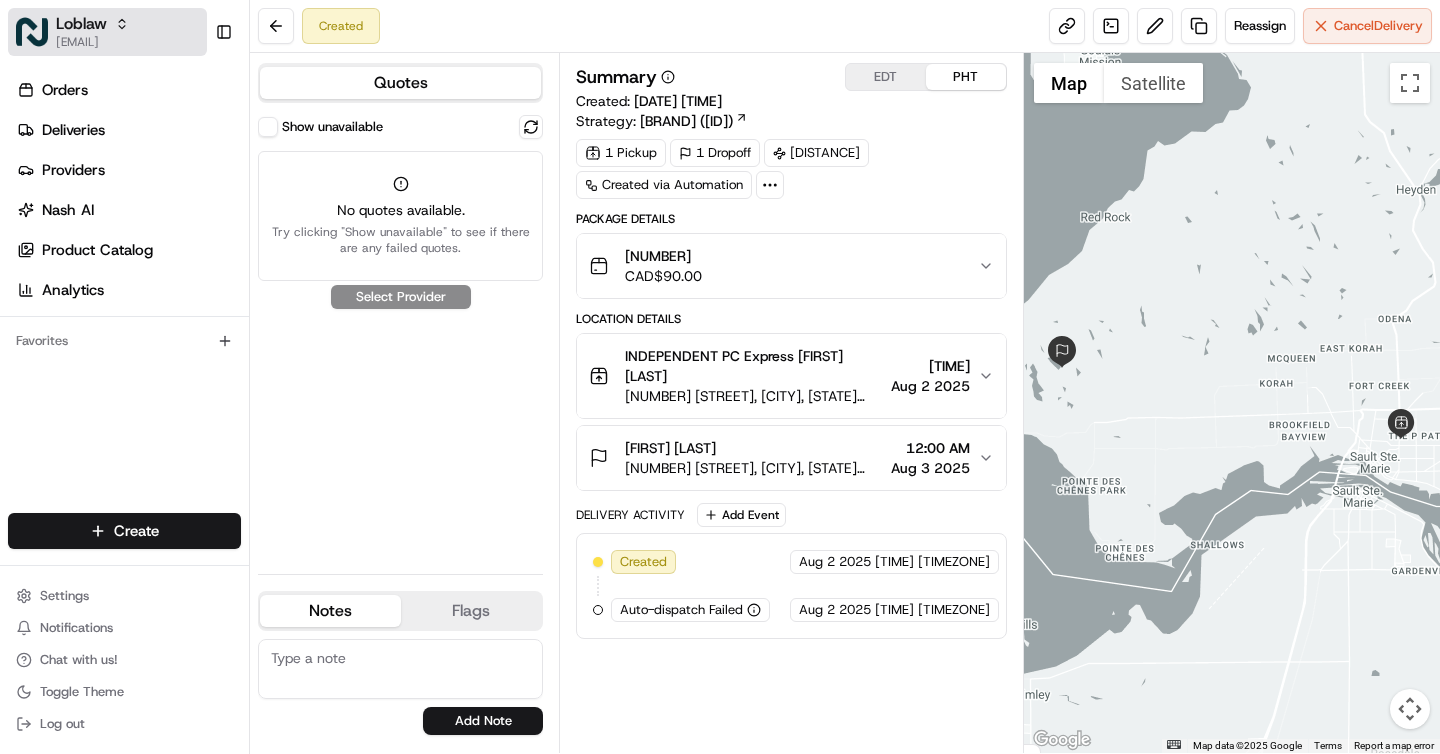 click on "[EMAIL]" at bounding box center [92, 42] 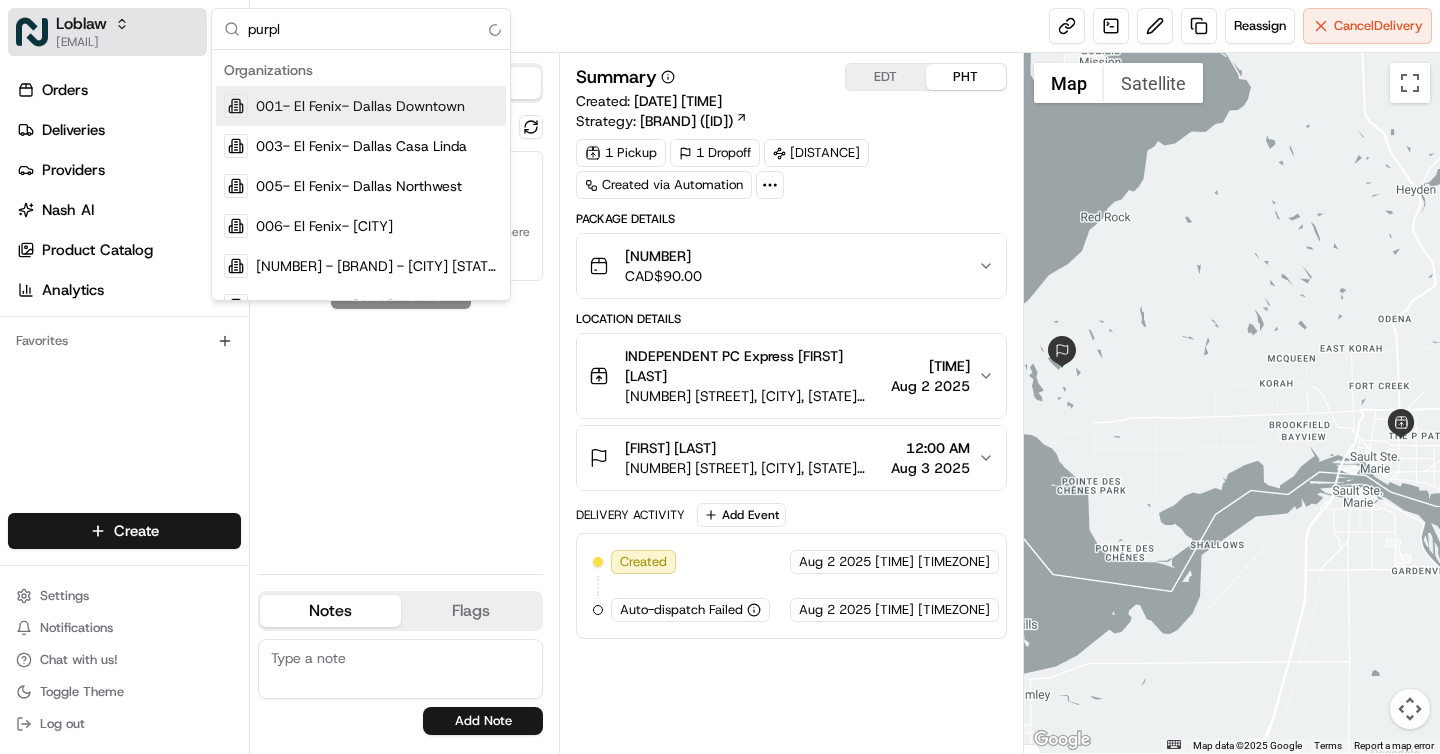 type on "purple" 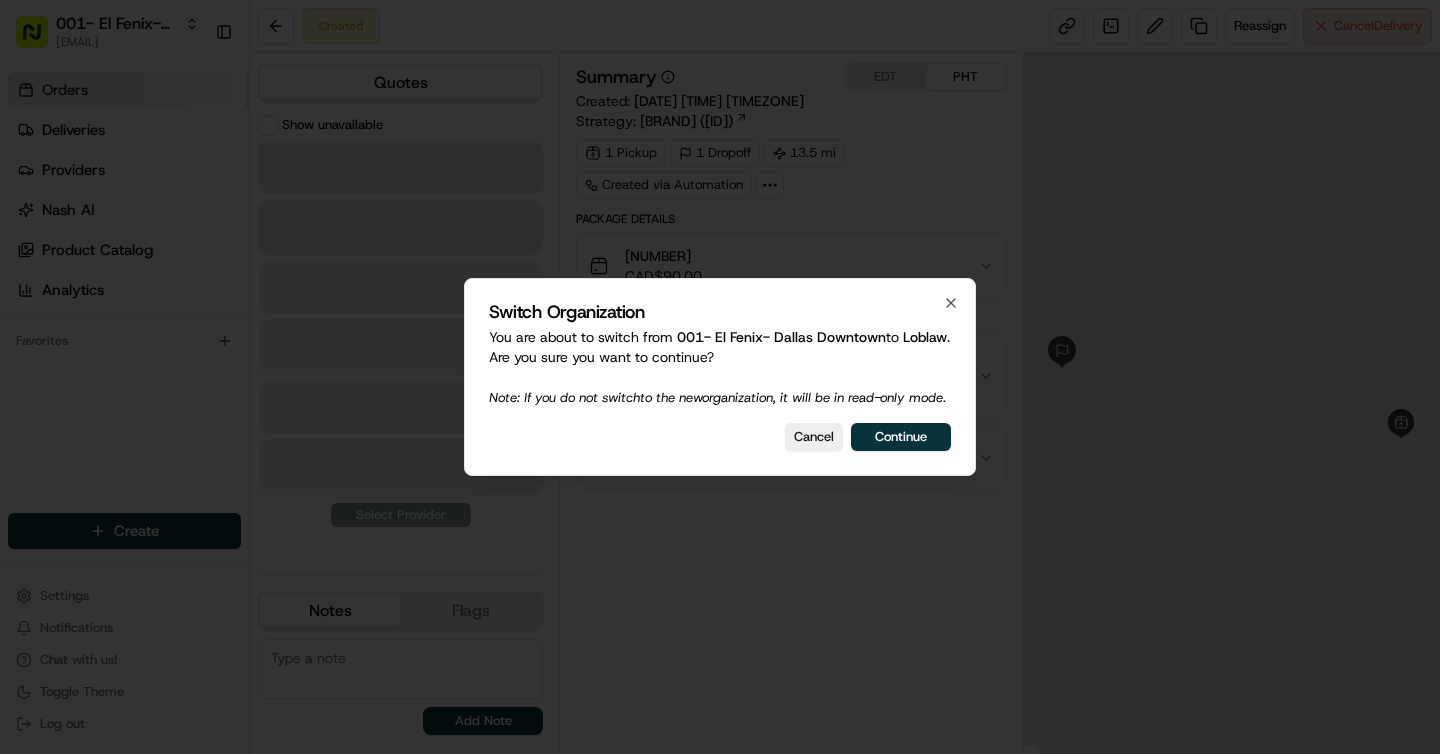 click at bounding box center [720, 377] 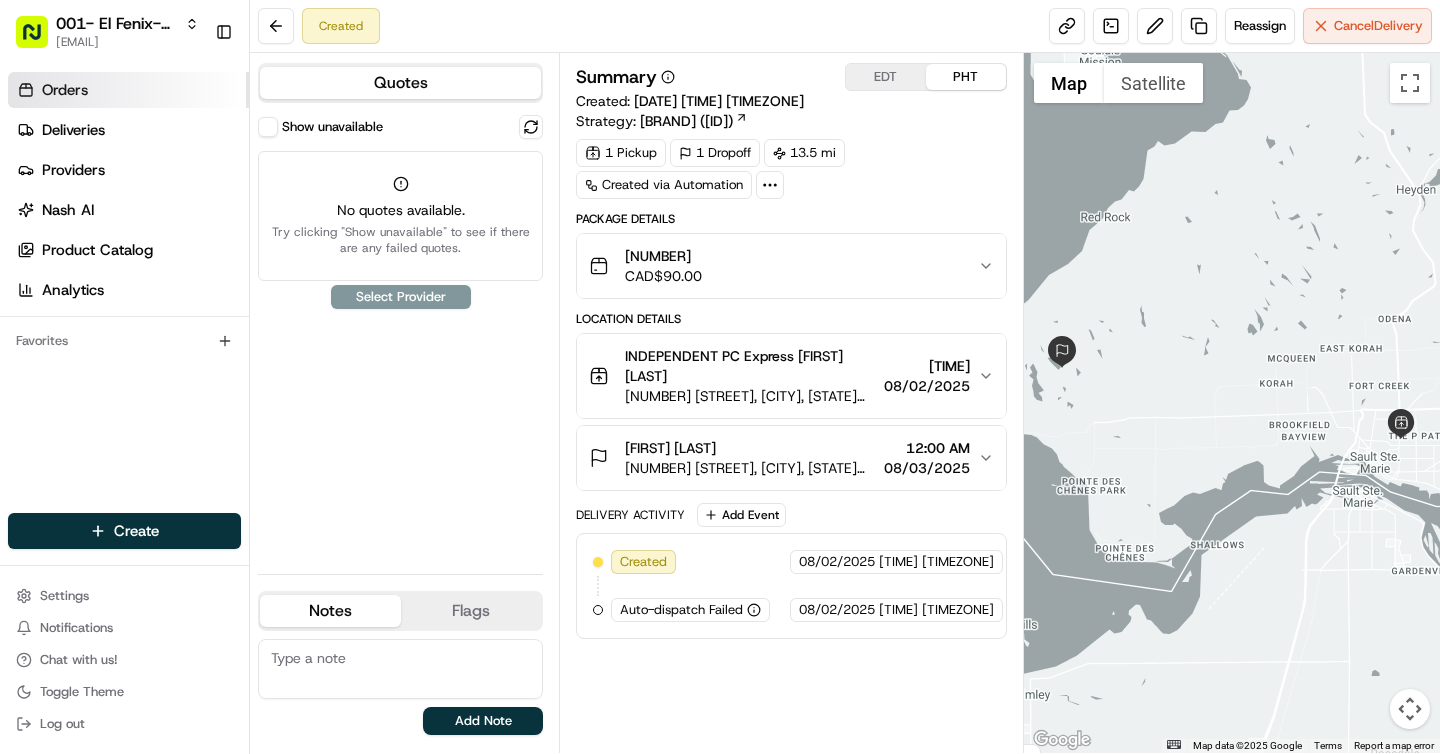 click on "001- El Fenix- Dallas Downtown [EMAIL] Toggle Sidebar" at bounding box center [124, 32] 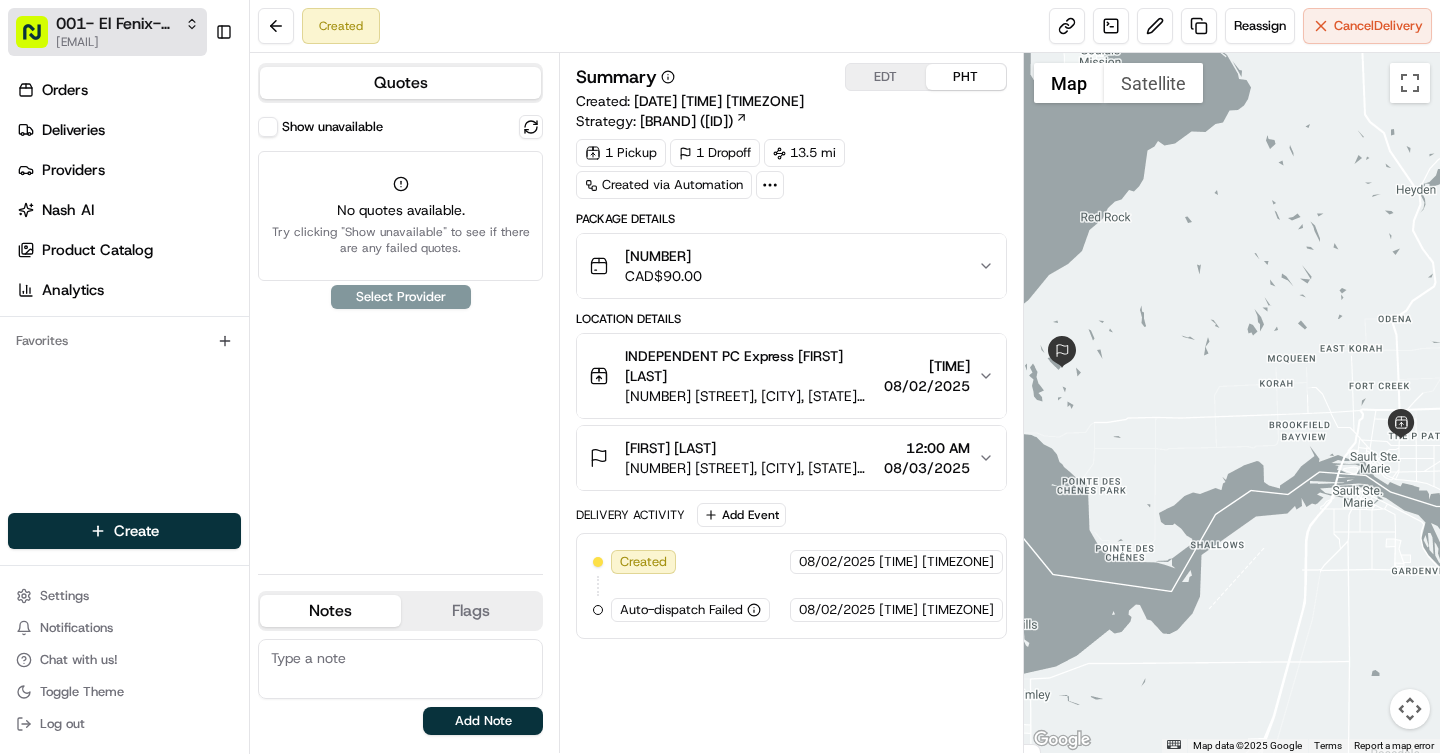 click on "001- El Fenix- Dallas Downtown" at bounding box center [116, 24] 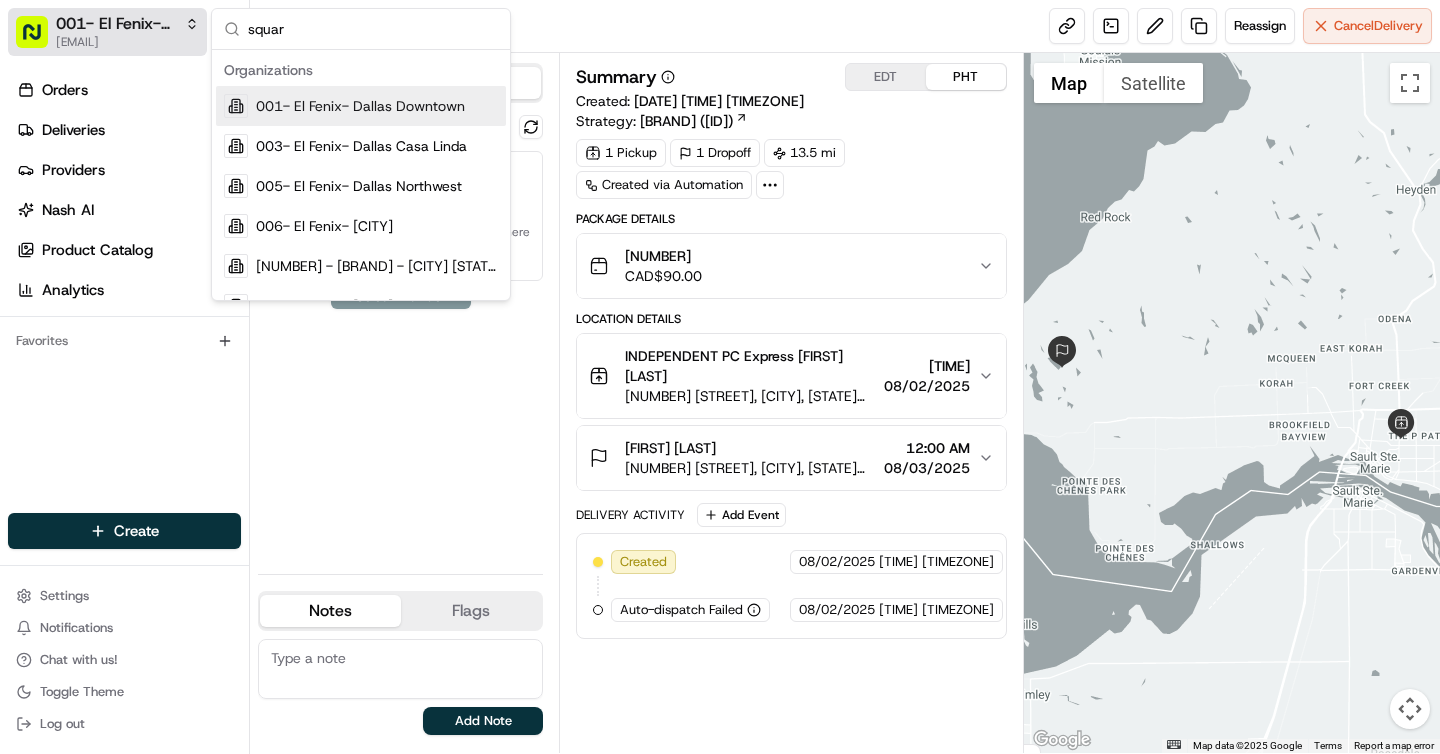 type on "square" 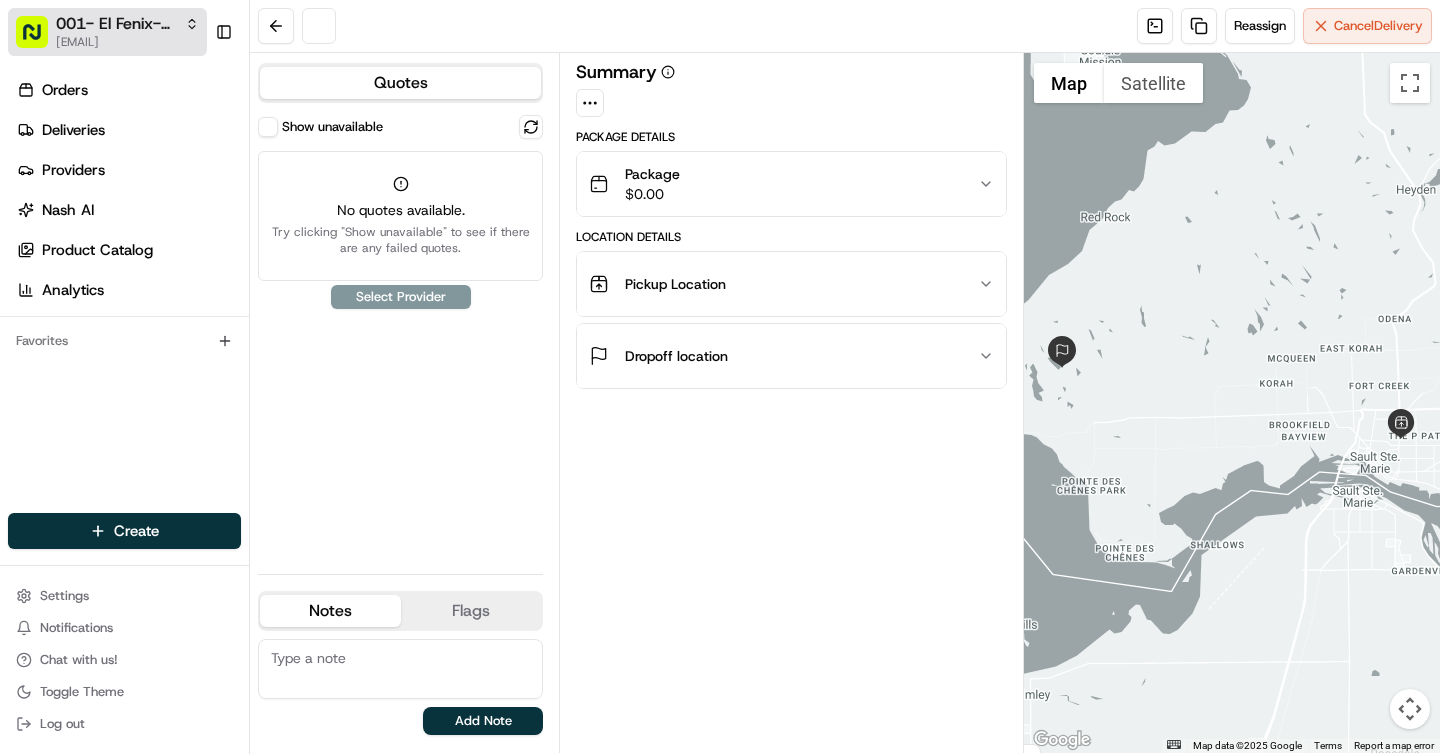 click on "[EMAIL]" at bounding box center [127, 42] 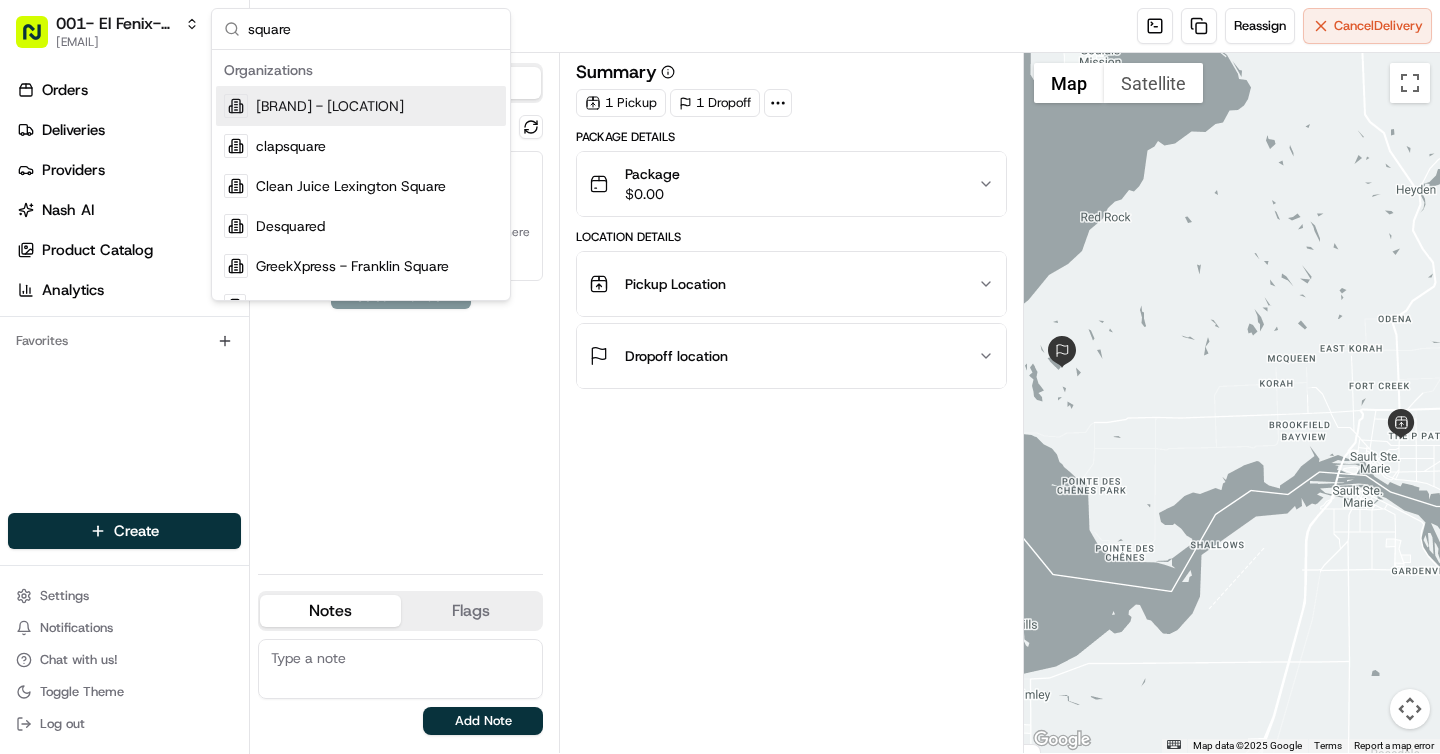 type 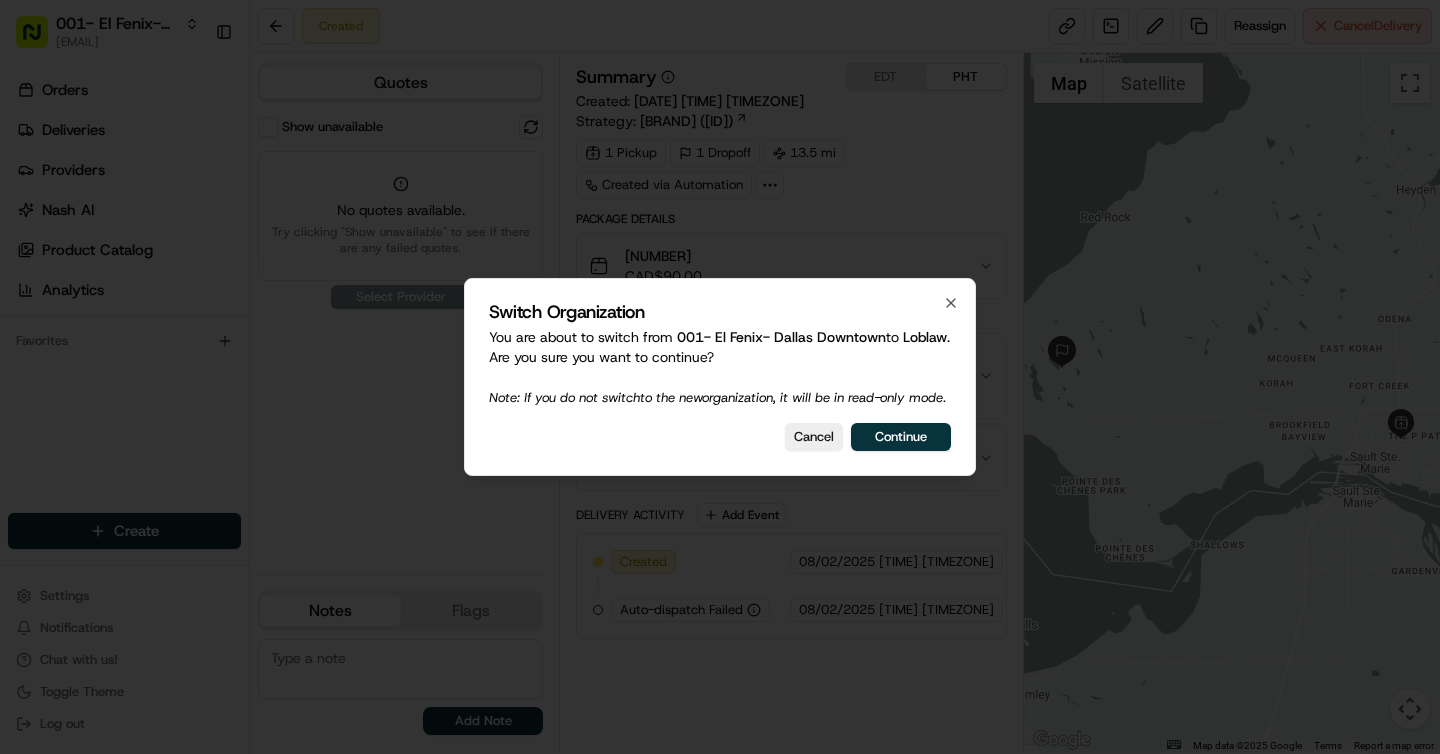 click on "Switch Organization You are about to switch from 001- [BRAND] - [CITY] to [BRAND] . Are you sure you want to continue? Note: If you do not switch to the new organization, it will be in read-only mode. Cancel Continue Close" at bounding box center (720, 377) 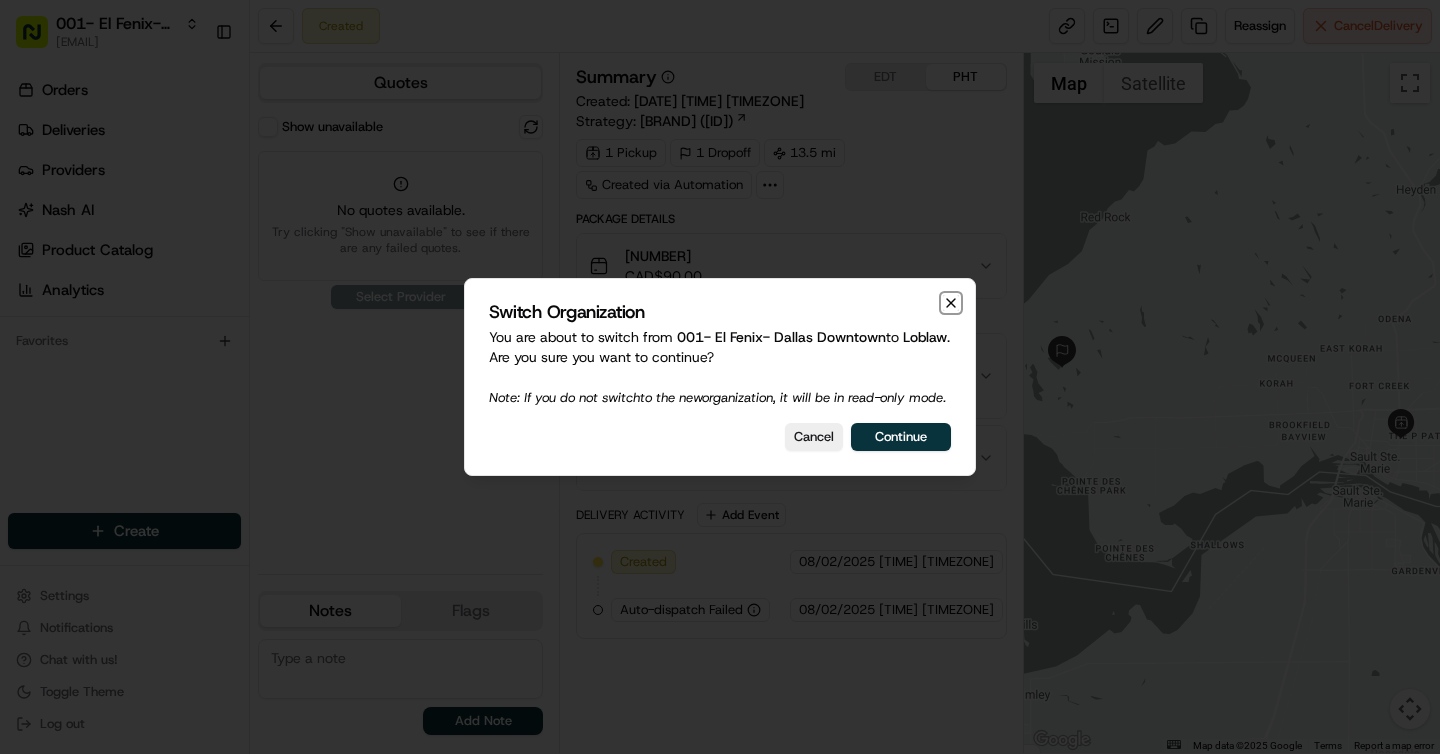click 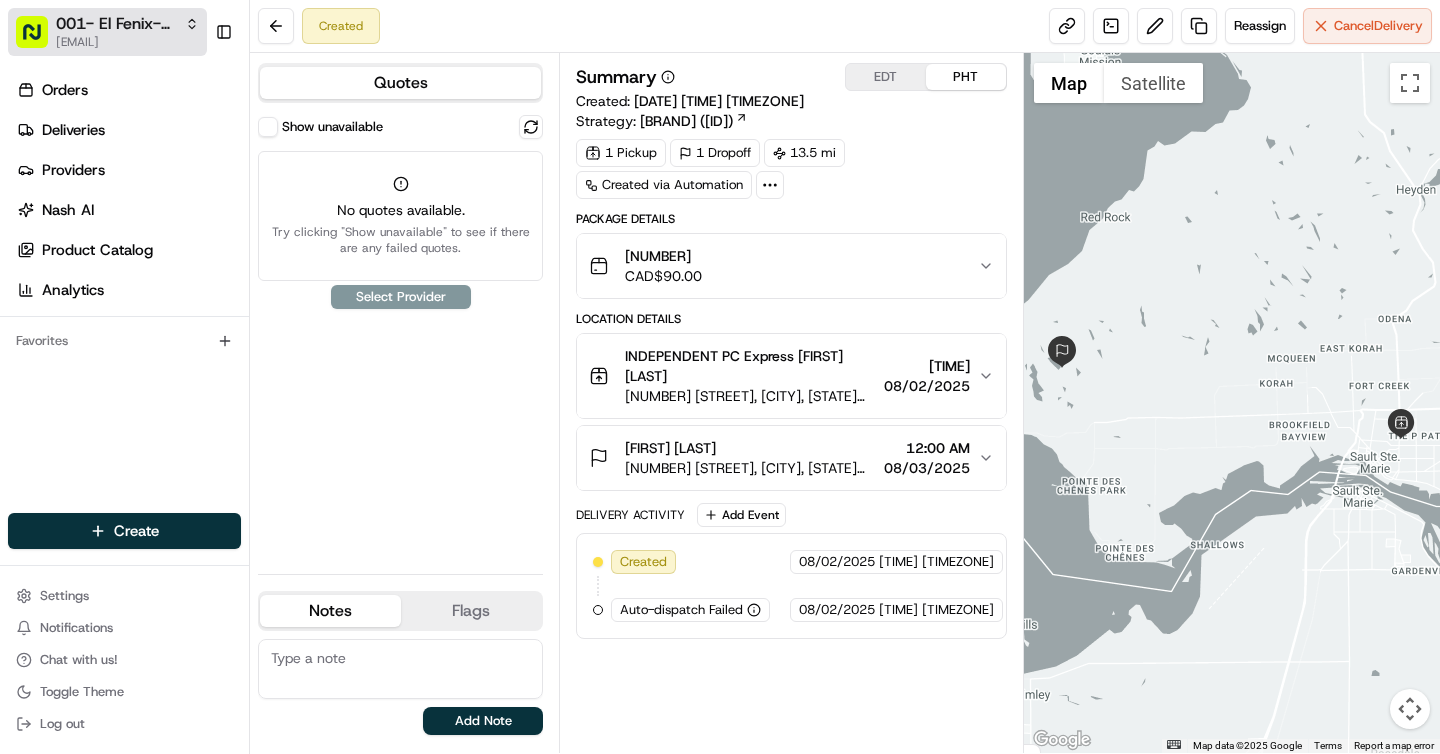 click on "001- El Fenix- Dallas Downtown" at bounding box center (116, 24) 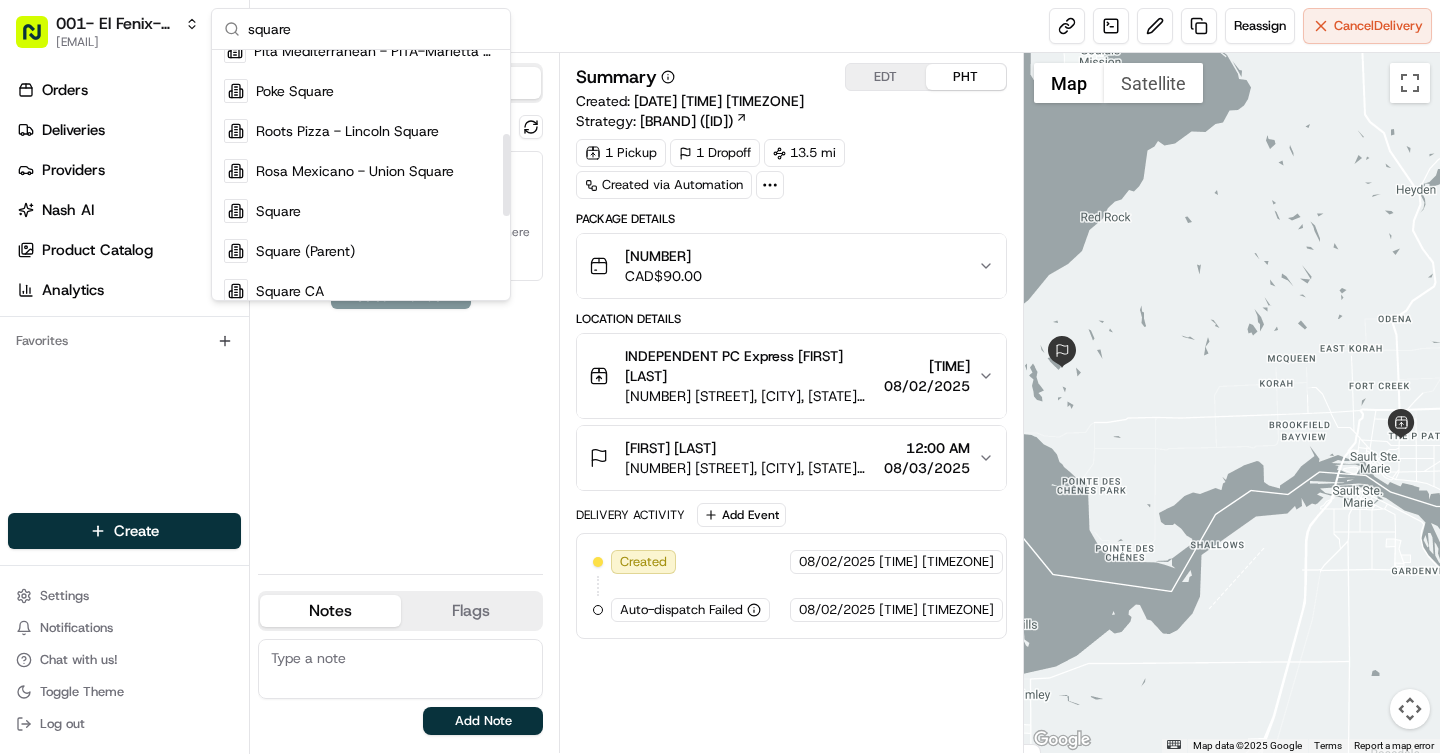 scroll, scrollTop: 262, scrollLeft: 0, axis: vertical 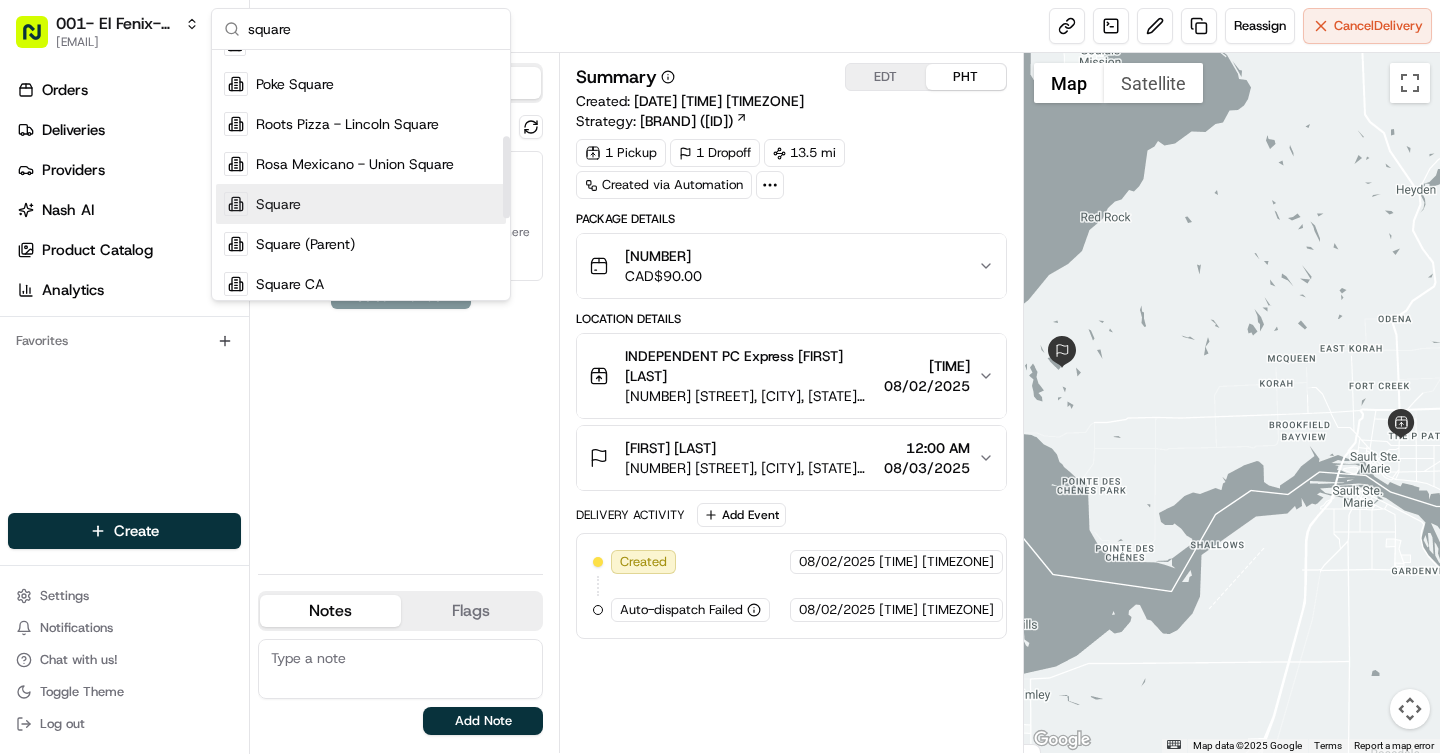 type on "square" 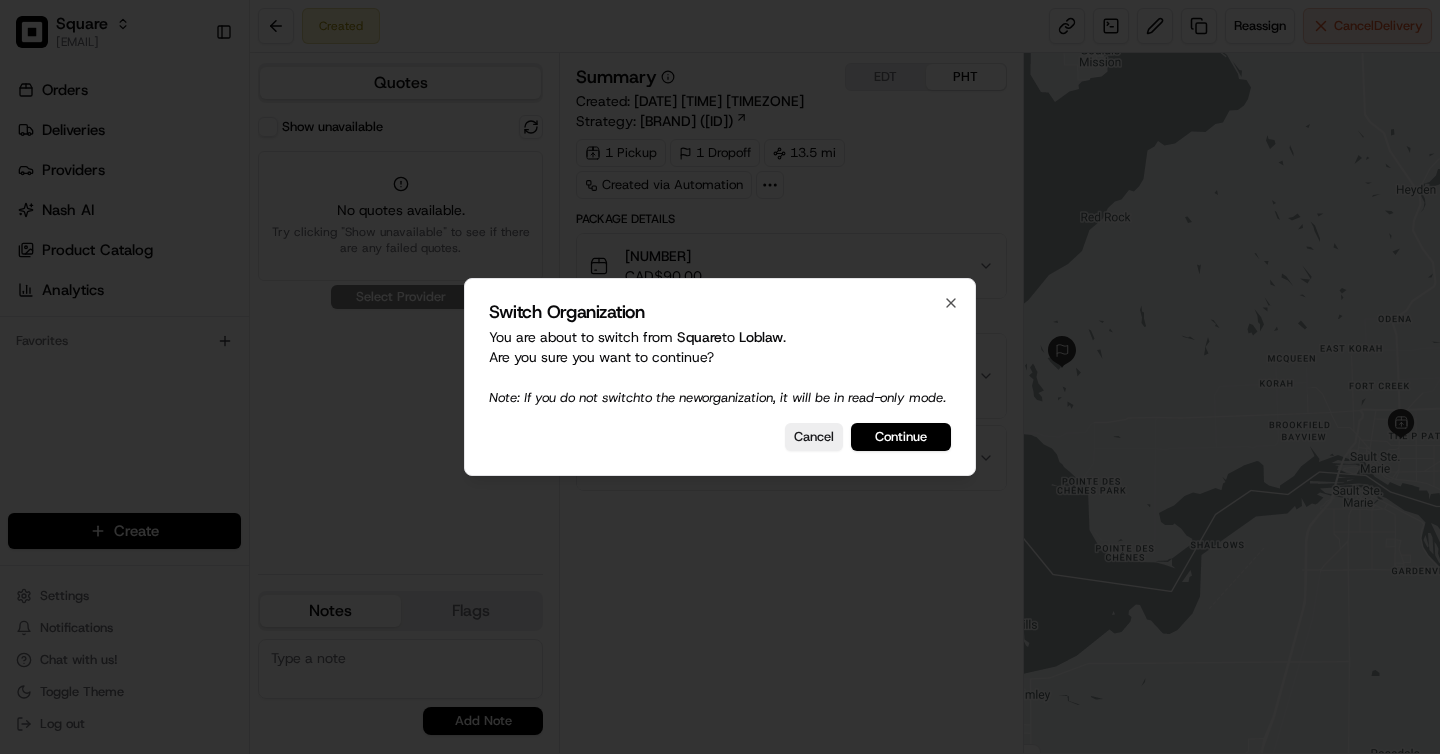 click at bounding box center (720, 377) 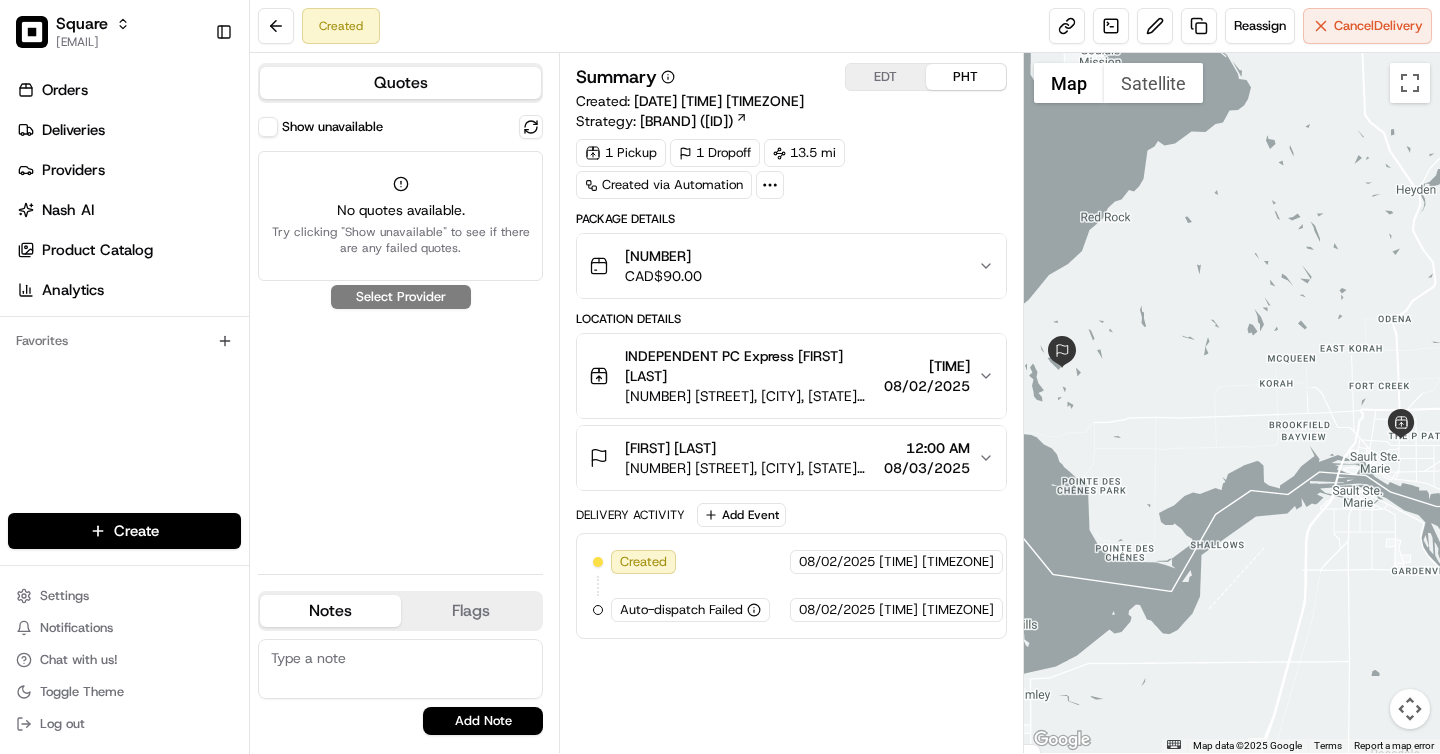 click on "Deliveries" at bounding box center [128, 130] 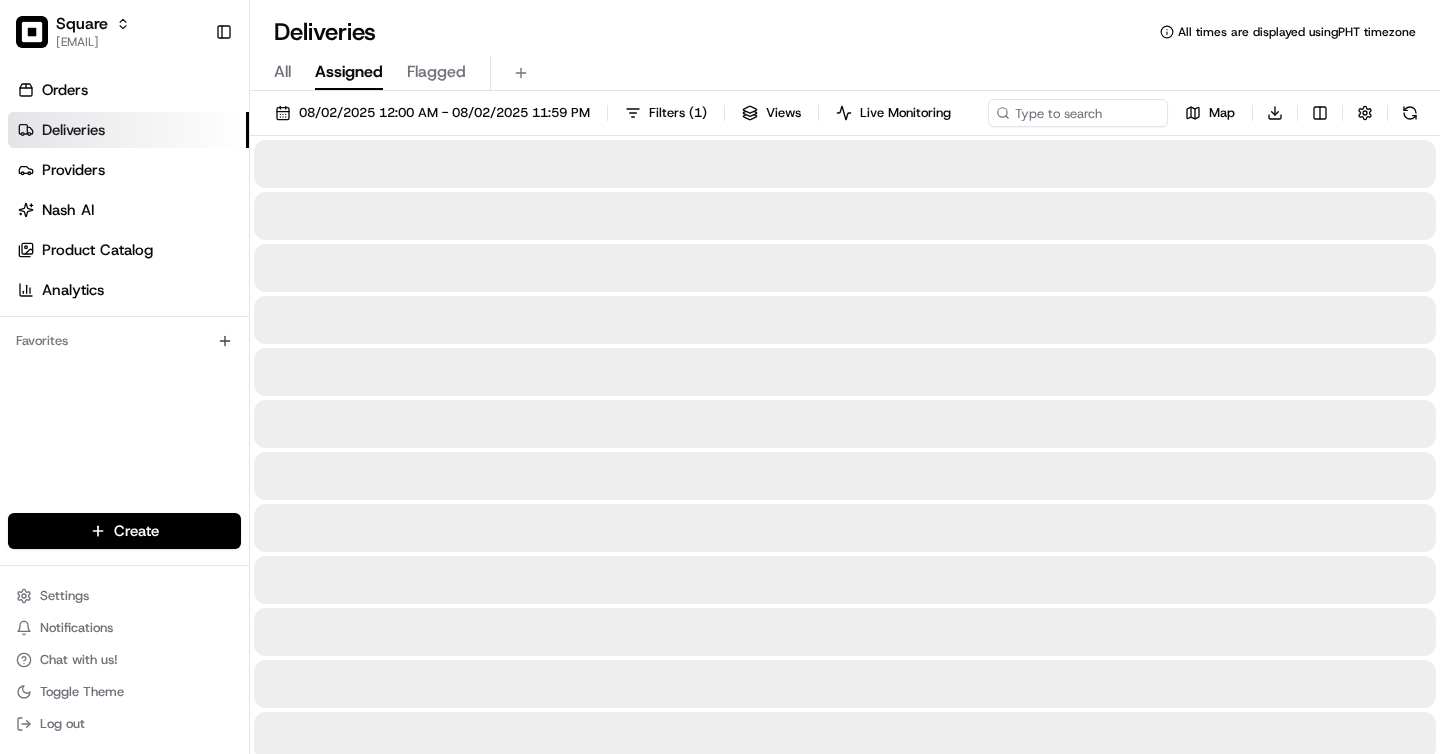 click on "All Assigned Flagged" at bounding box center (845, 73) 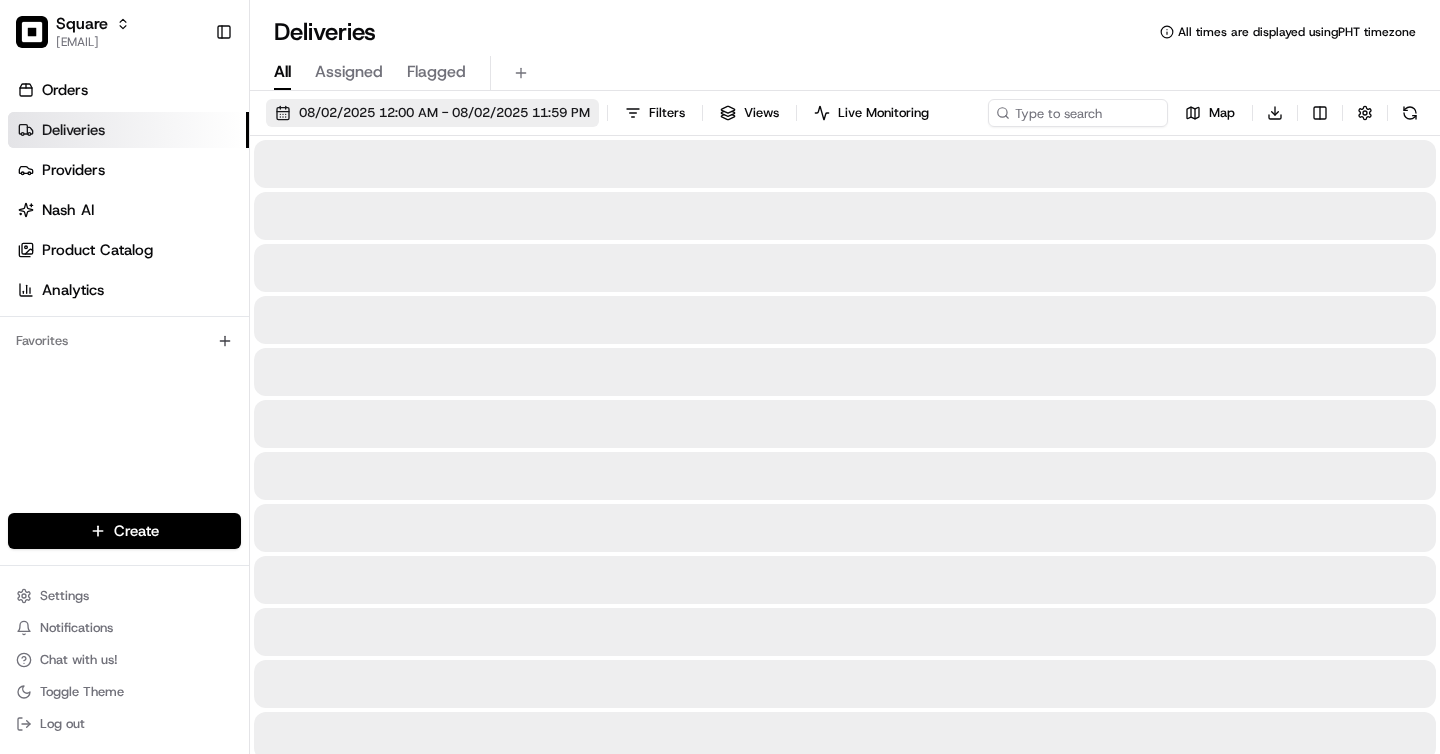 click on "08/02/2025 12:00 AM - 08/02/2025 11:59 PM" at bounding box center [432, 113] 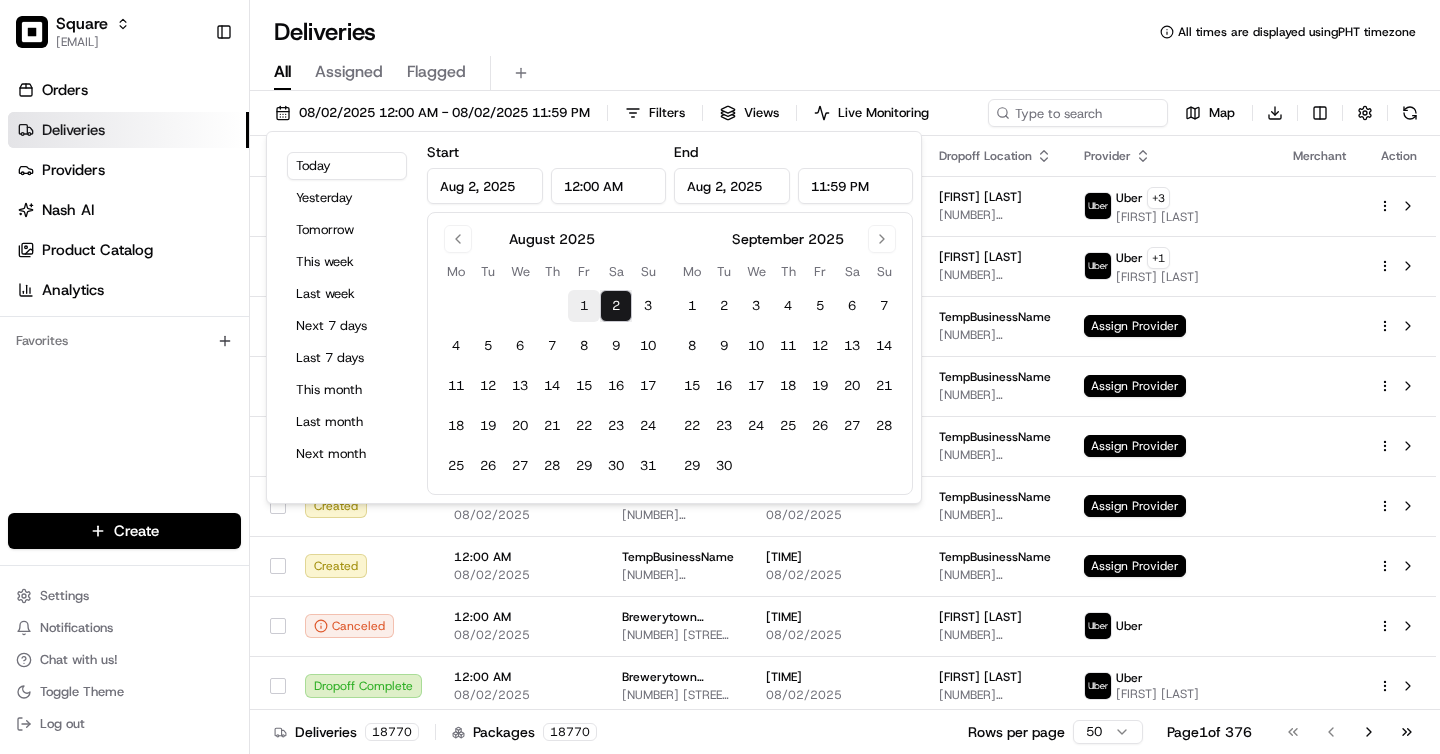 click on "1" at bounding box center (584, 306) 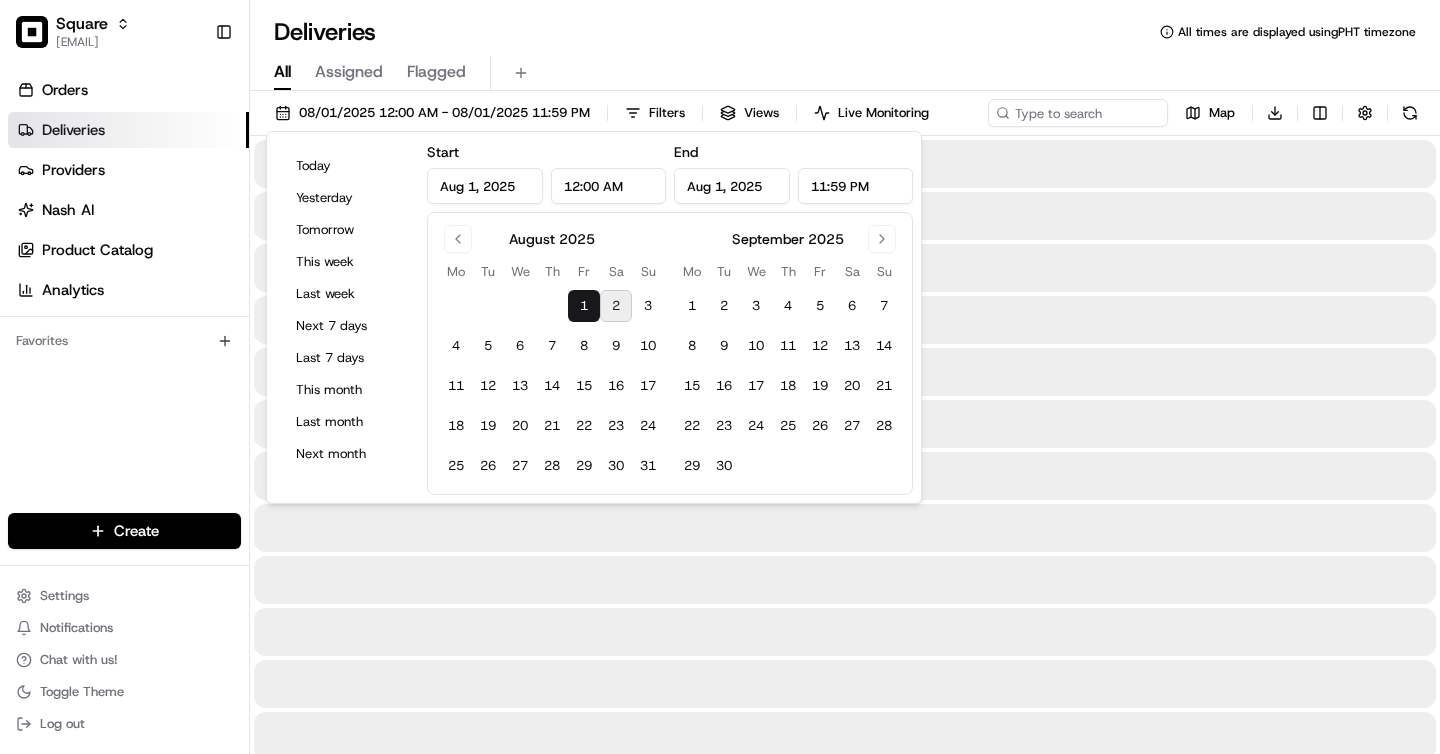 type on "Aug 1, 2025" 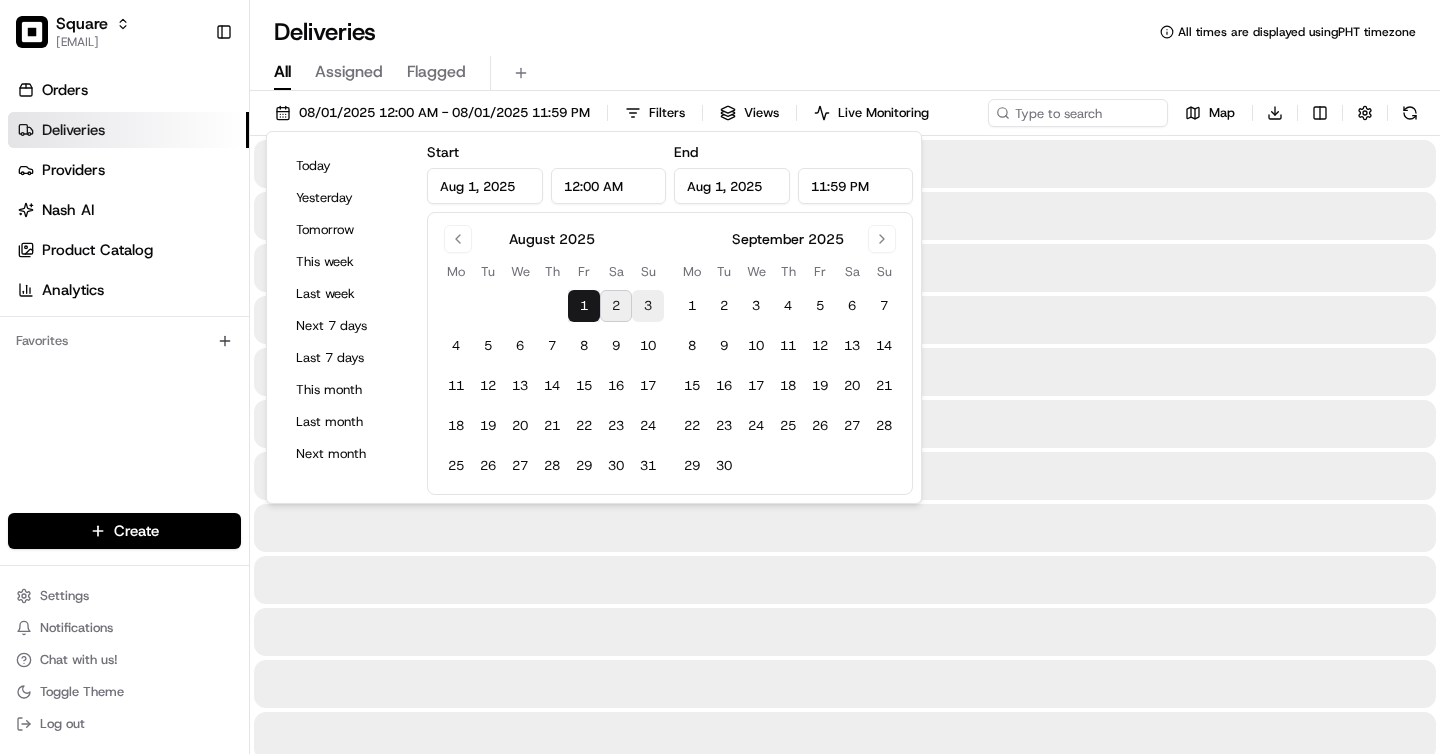 click on "3" at bounding box center (648, 306) 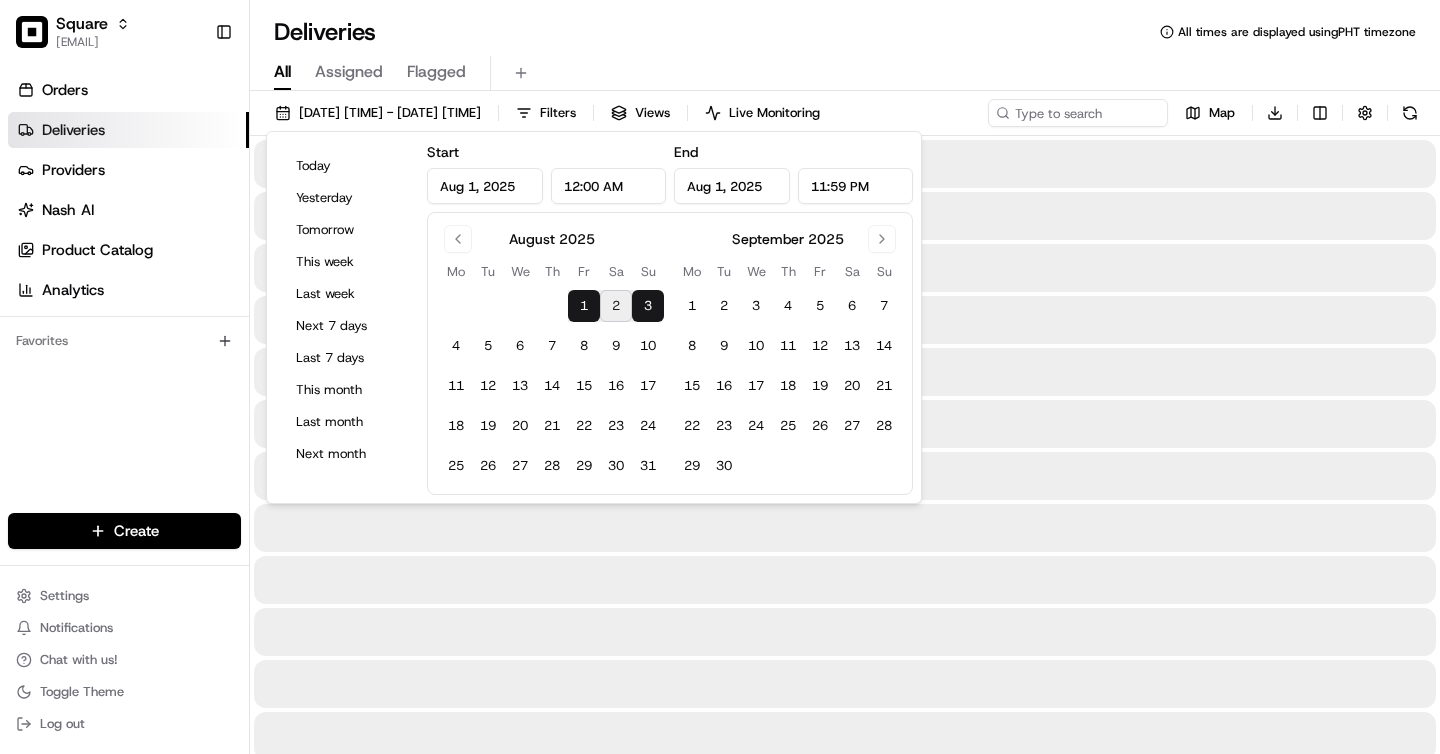 type on "Aug 3, 2025" 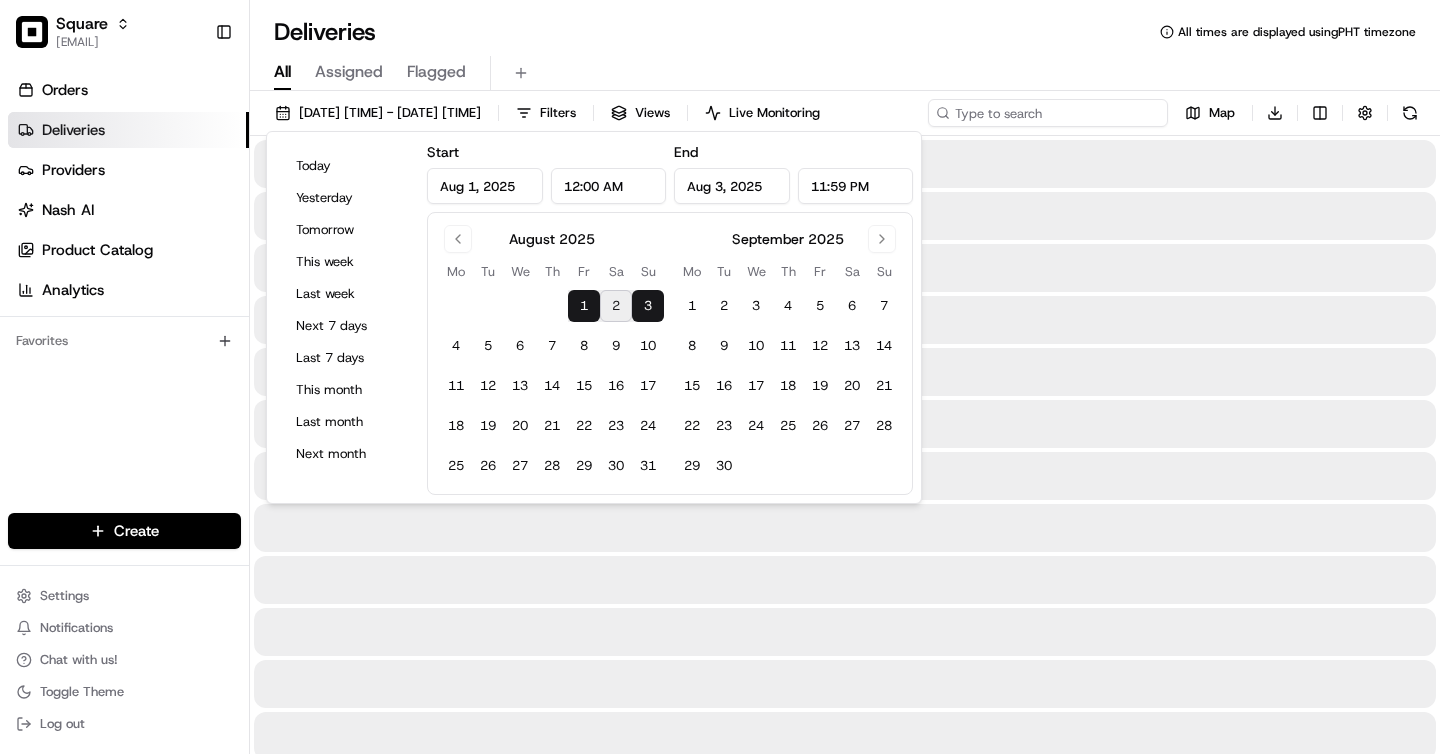 click at bounding box center (1048, 113) 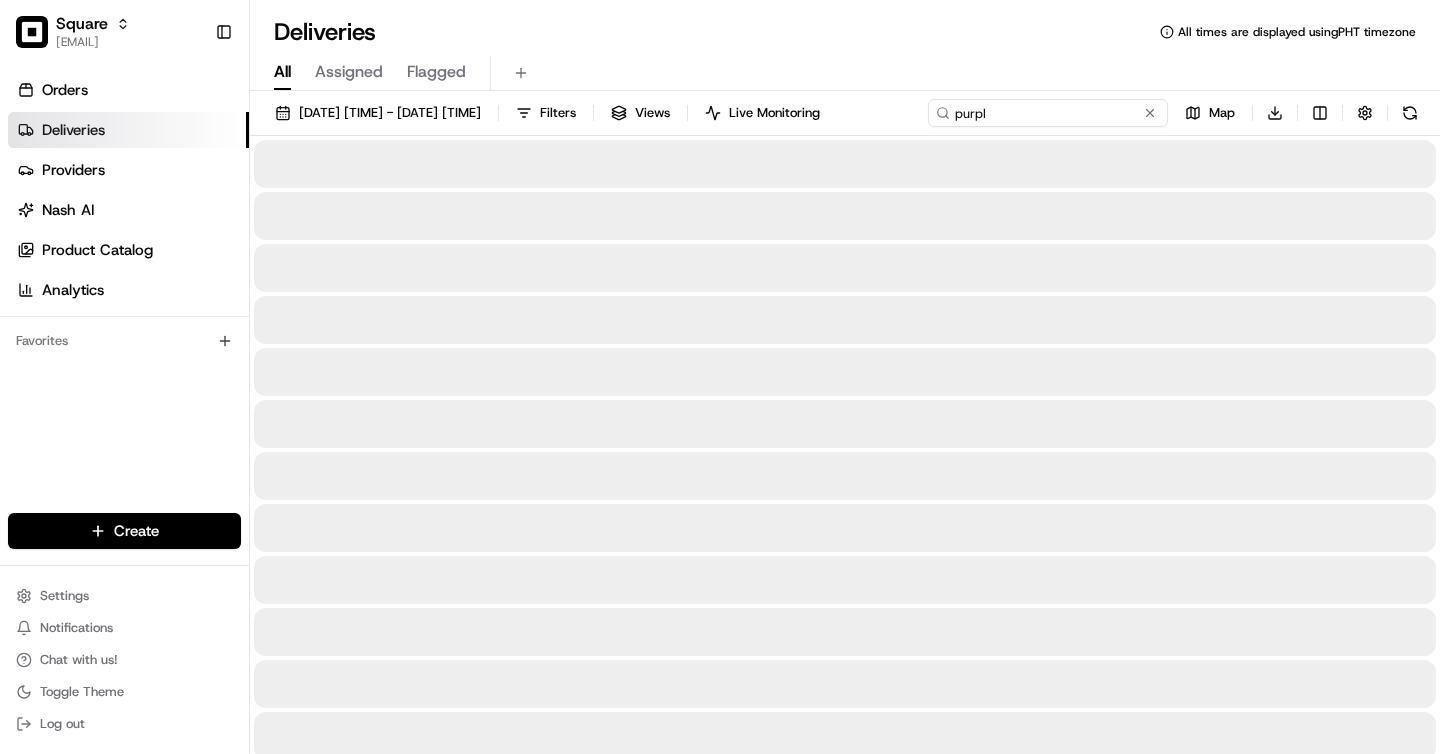 type on "purple" 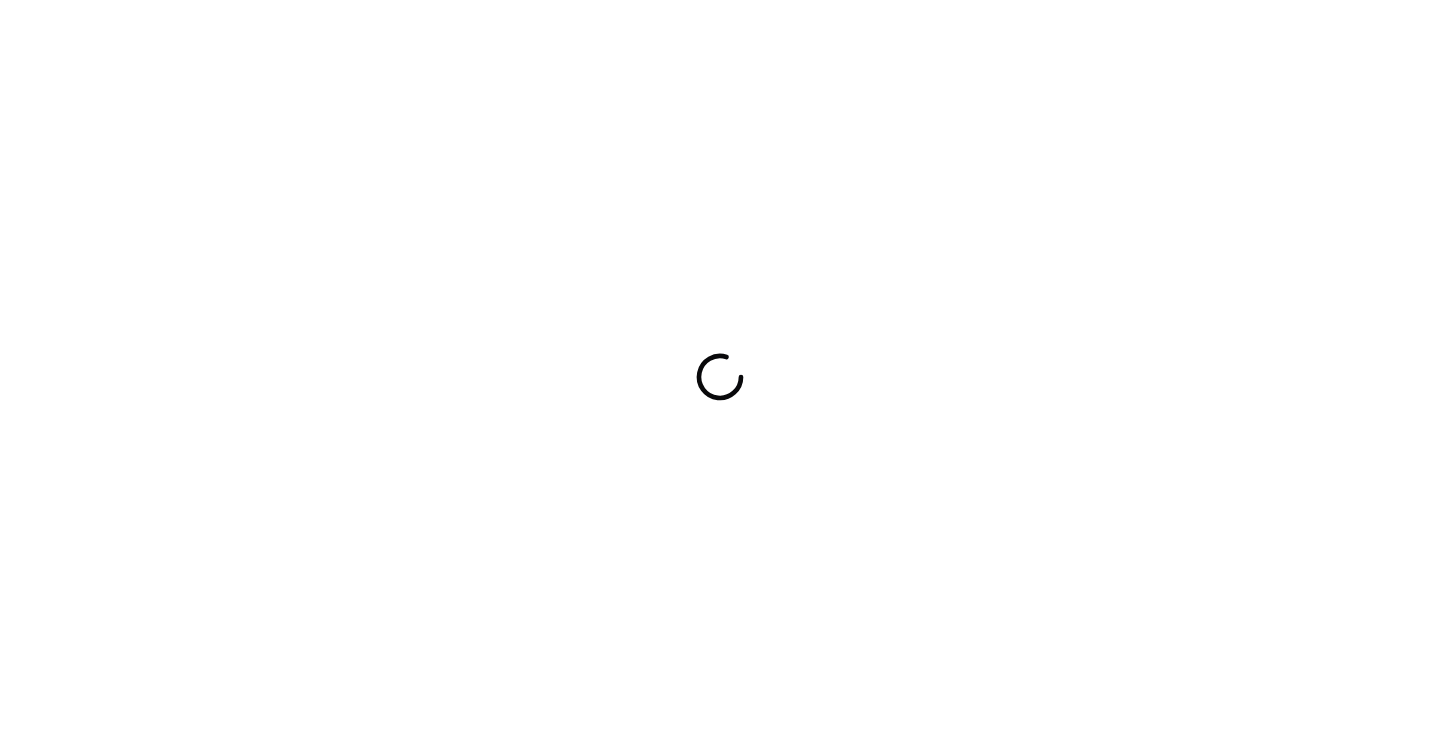 scroll, scrollTop: 0, scrollLeft: 0, axis: both 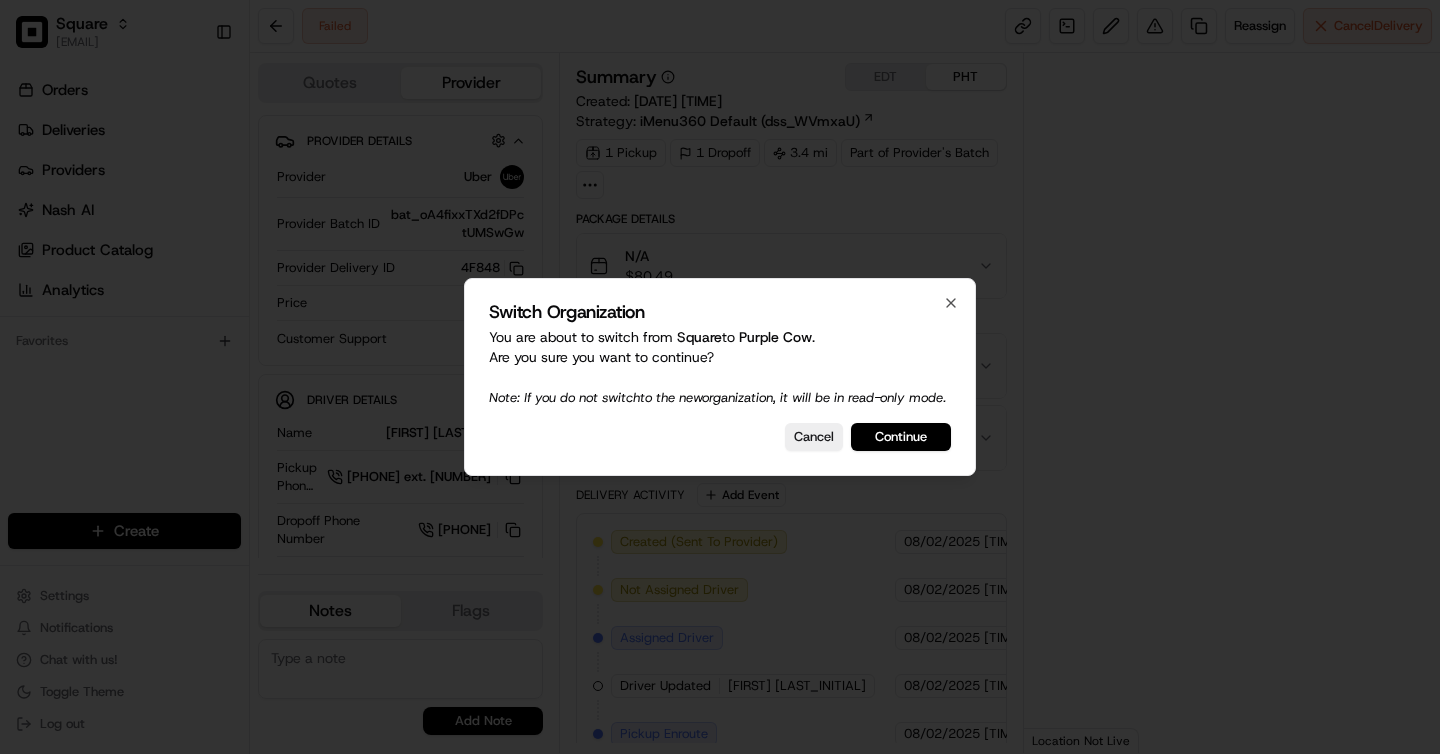 type 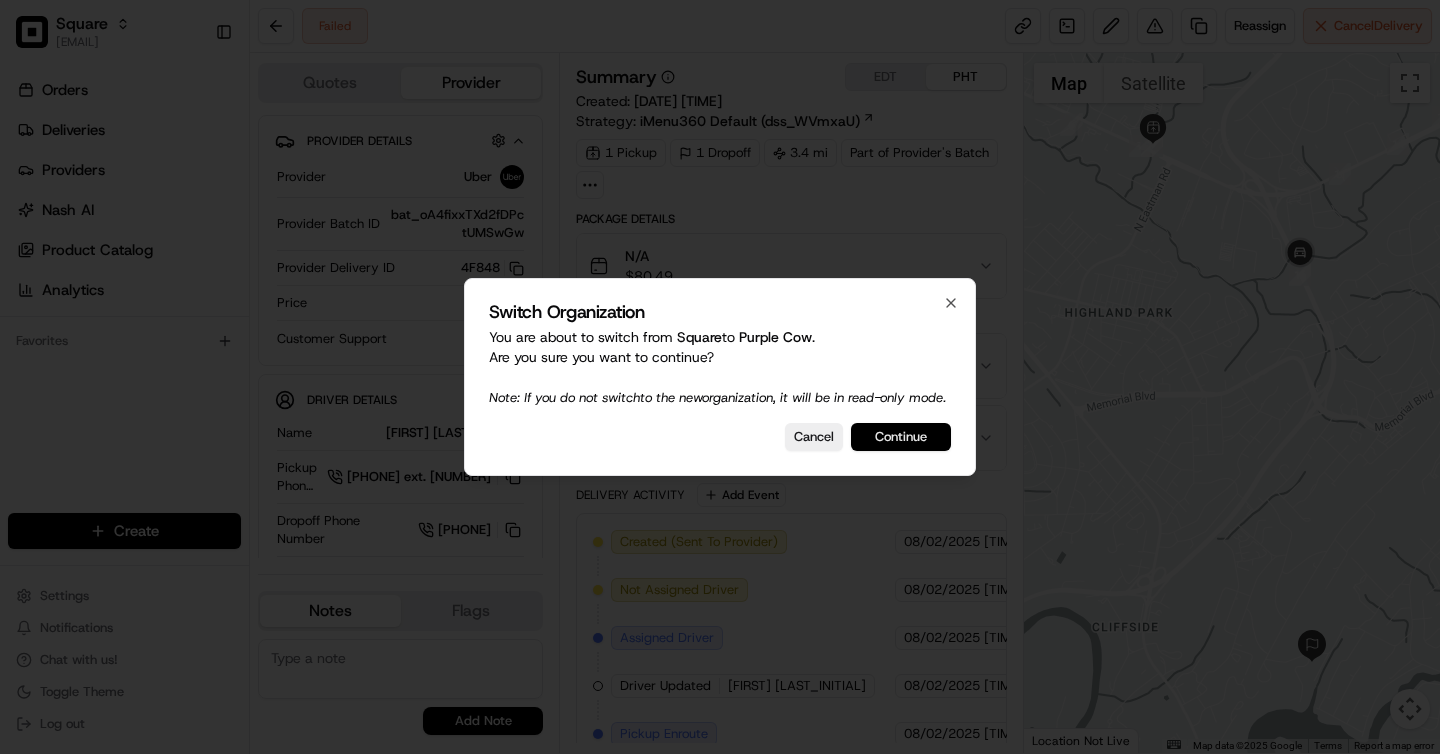 click on "Continue" at bounding box center (901, 437) 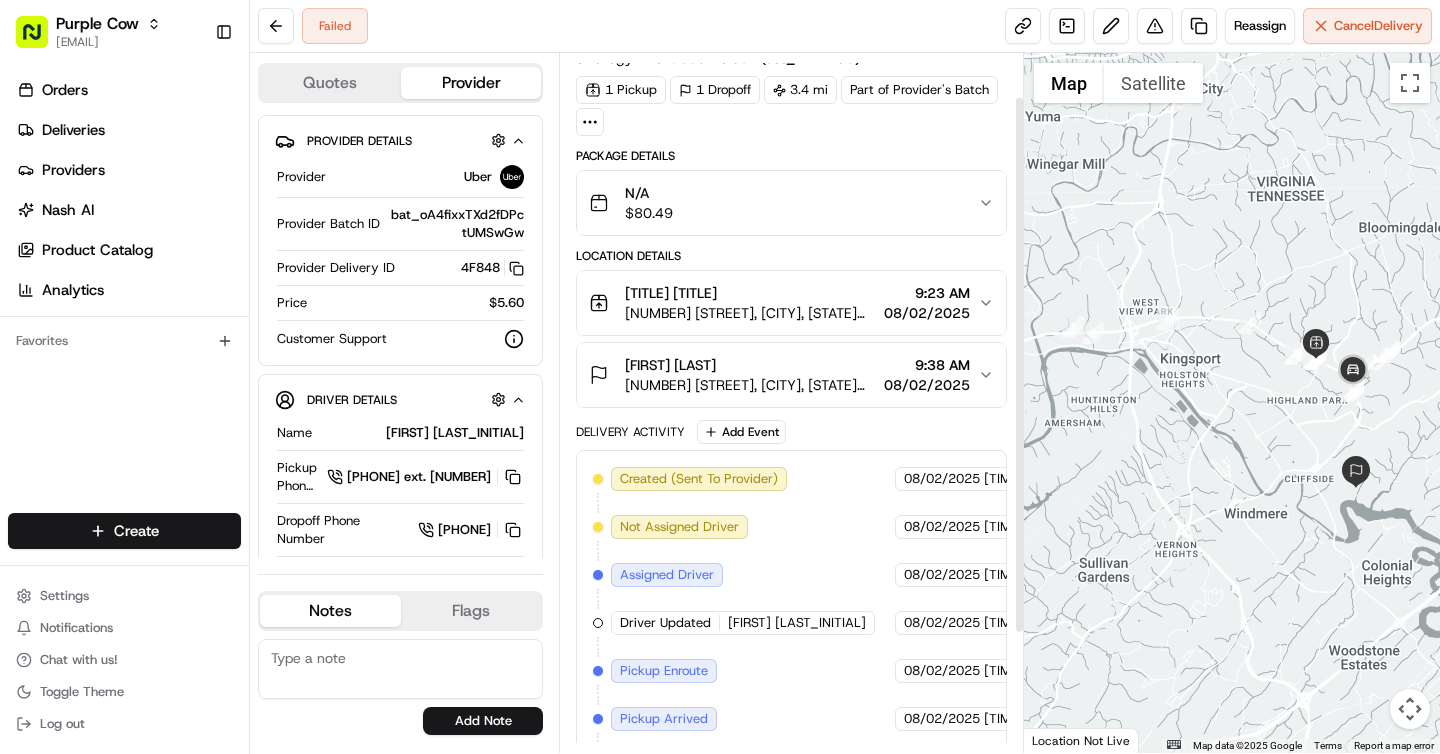 scroll, scrollTop: 55, scrollLeft: 0, axis: vertical 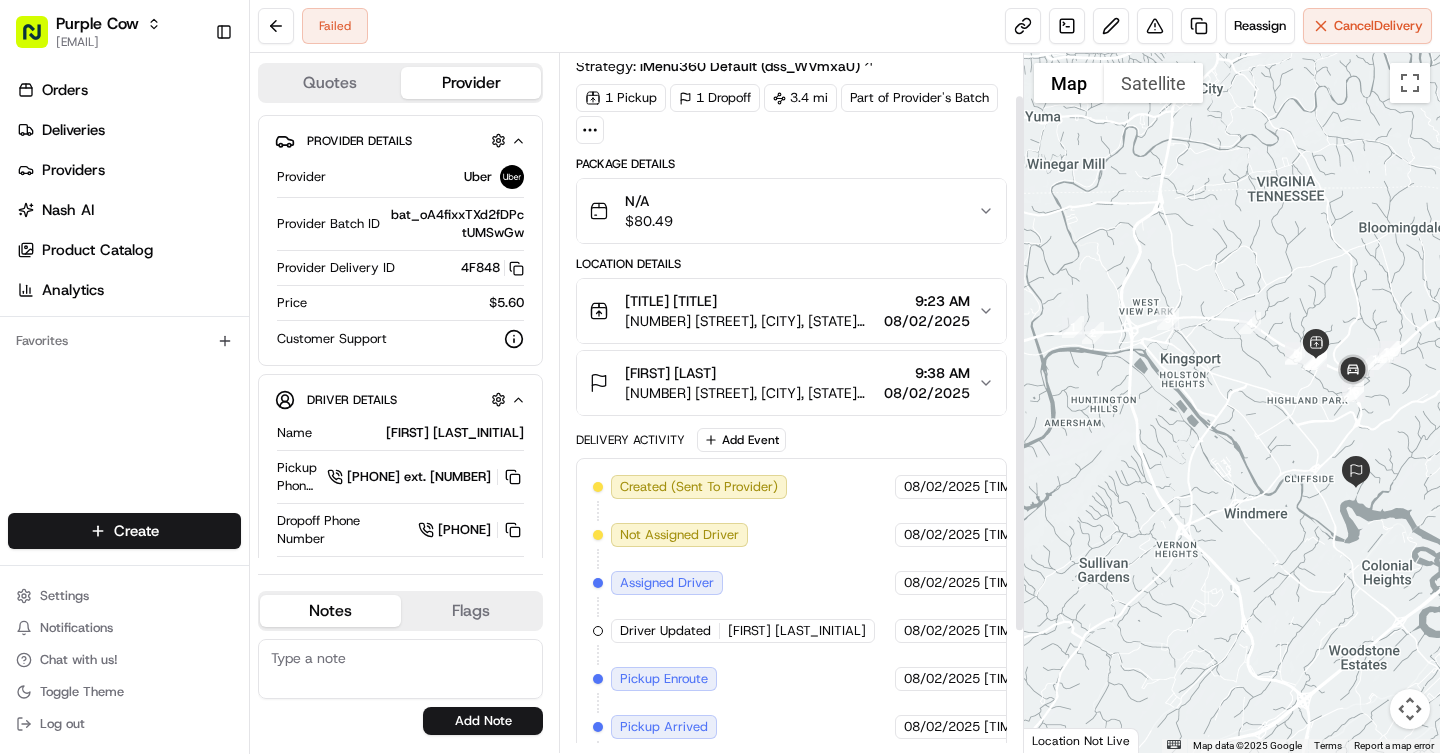 click on "N/A $ 80.49" at bounding box center (791, 211) 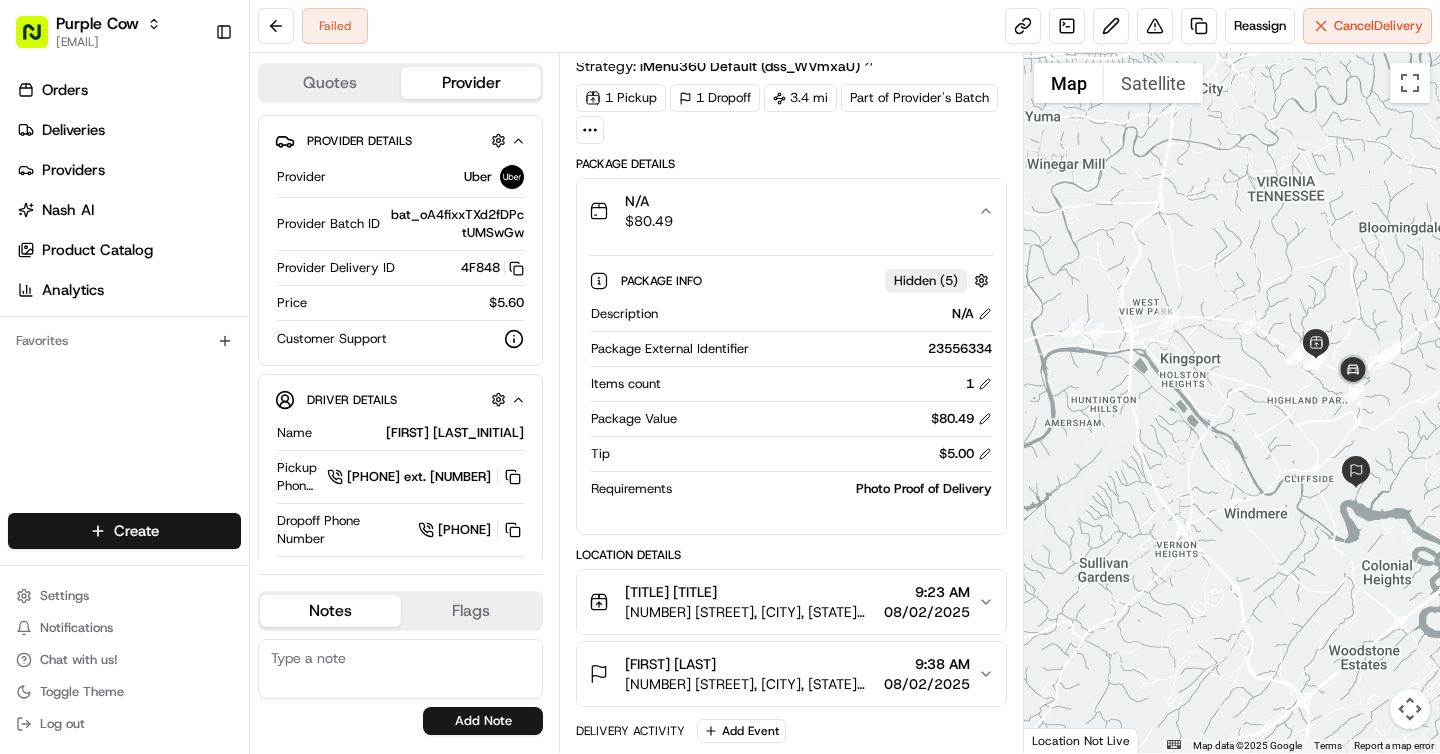 click on "Package Info Hidden ( 5 ) Description N/A Package External Identifier 23556334 Items count 1 Package Value $ 80.49 Tip $ 5.00 Requirements Photo Proof of Delivery" at bounding box center [791, 380] 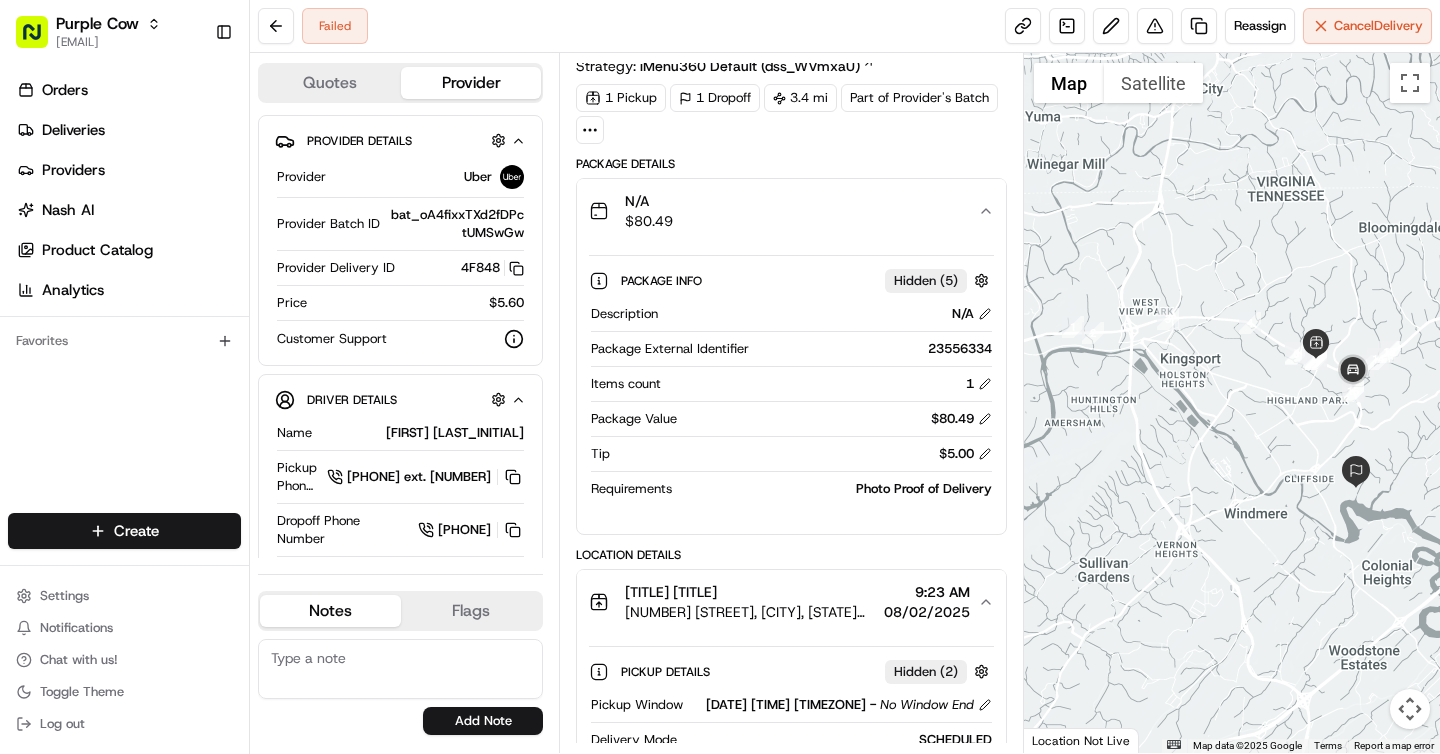scroll, scrollTop: 286, scrollLeft: 0, axis: vertical 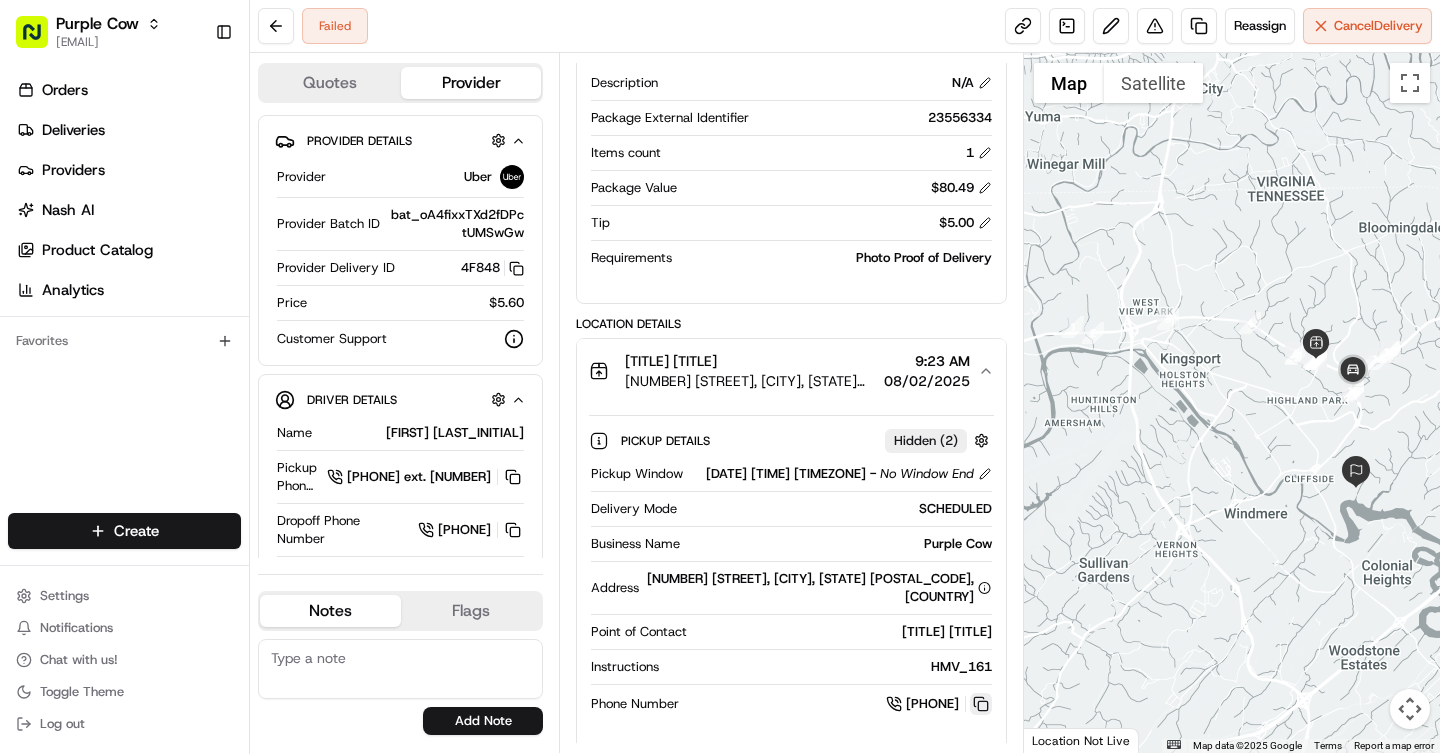 click at bounding box center (981, 704) 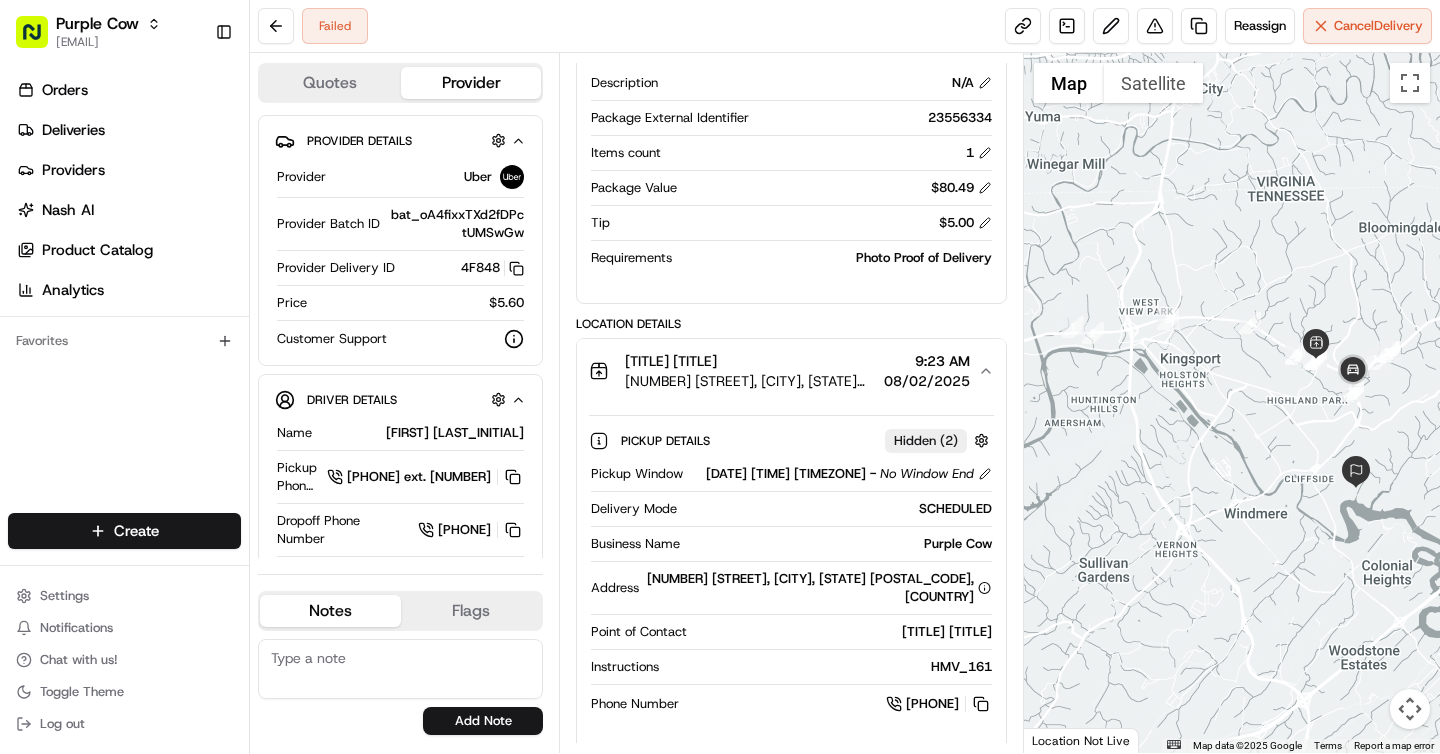 scroll, scrollTop: 833, scrollLeft: 0, axis: vertical 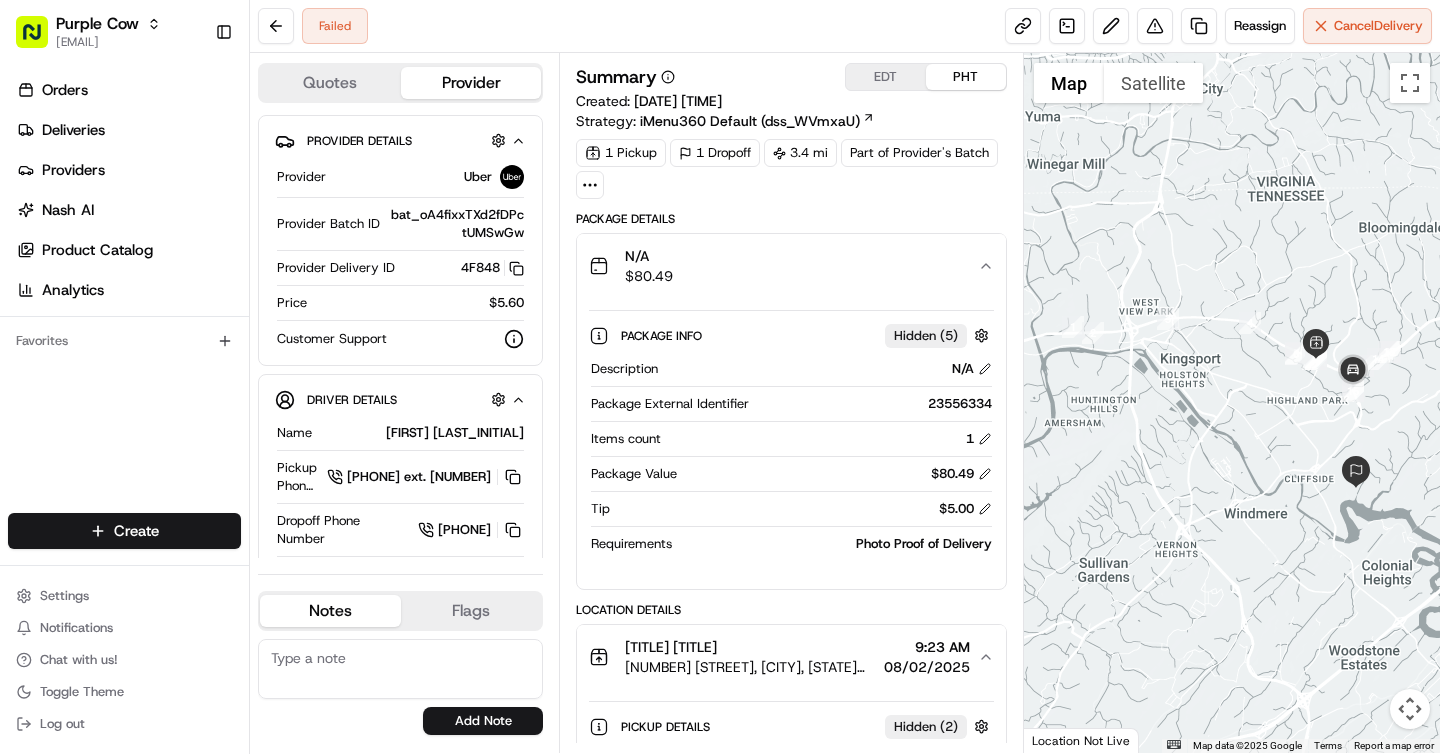 click on "EDT" at bounding box center (886, 77) 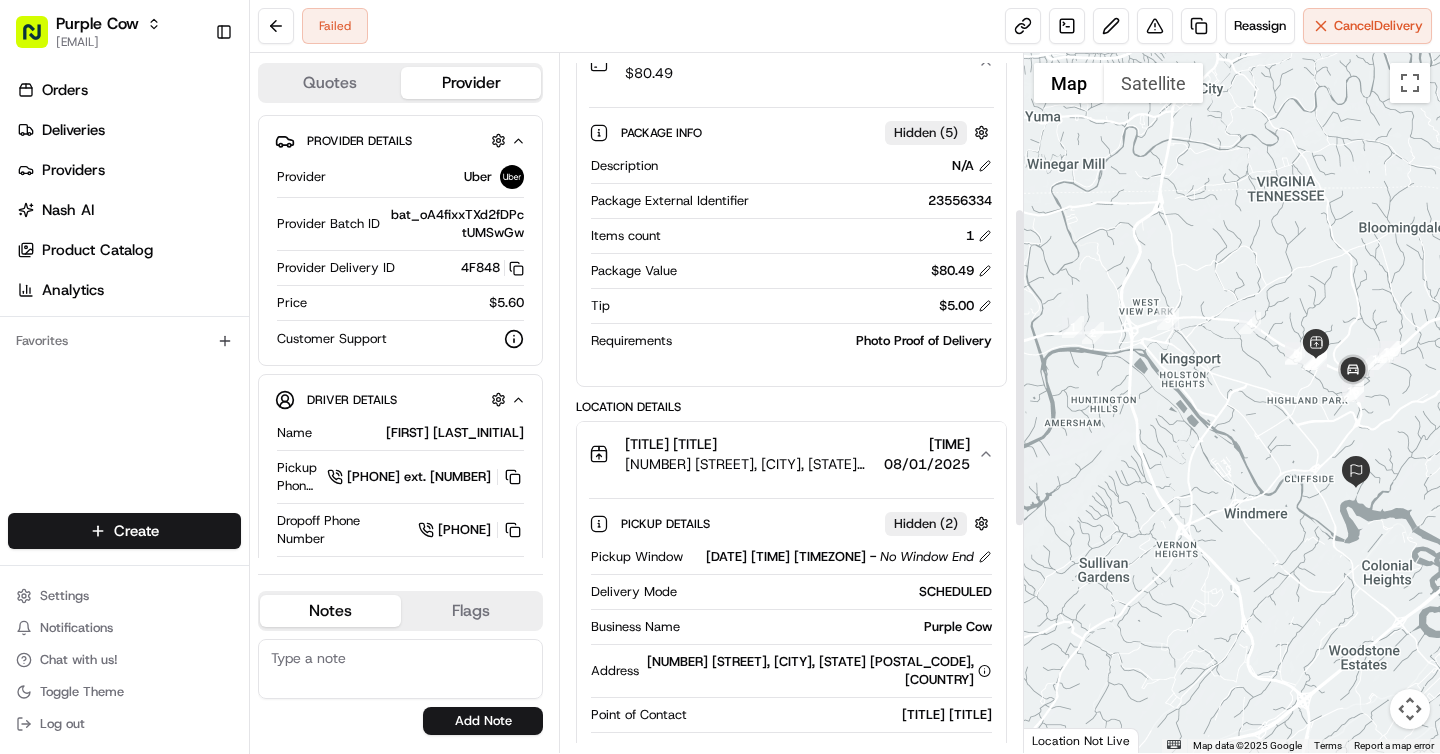 scroll, scrollTop: 473, scrollLeft: 0, axis: vertical 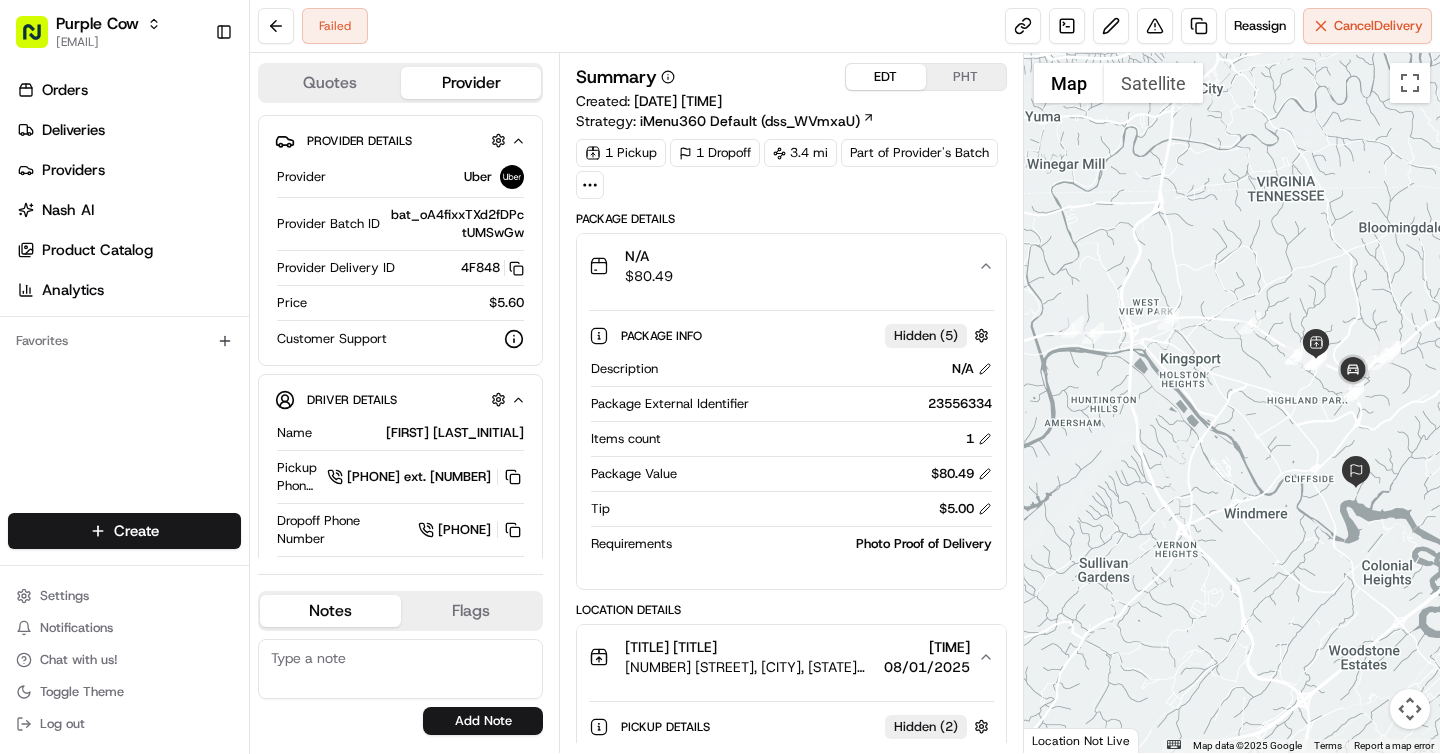 click on "1   Pickup 1   Dropoff 3.4 mi Part of Provider's Batch" at bounding box center (791, 169) 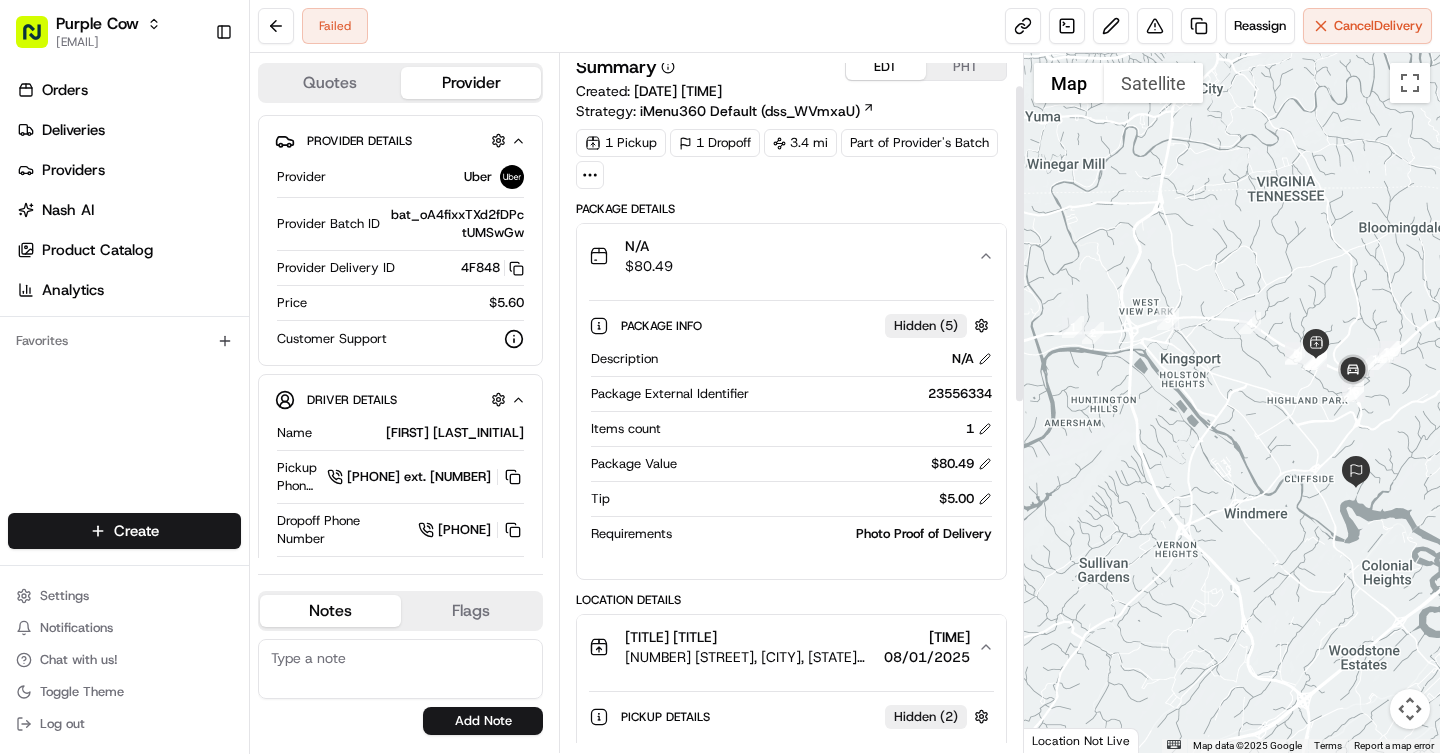 scroll, scrollTop: 0, scrollLeft: 0, axis: both 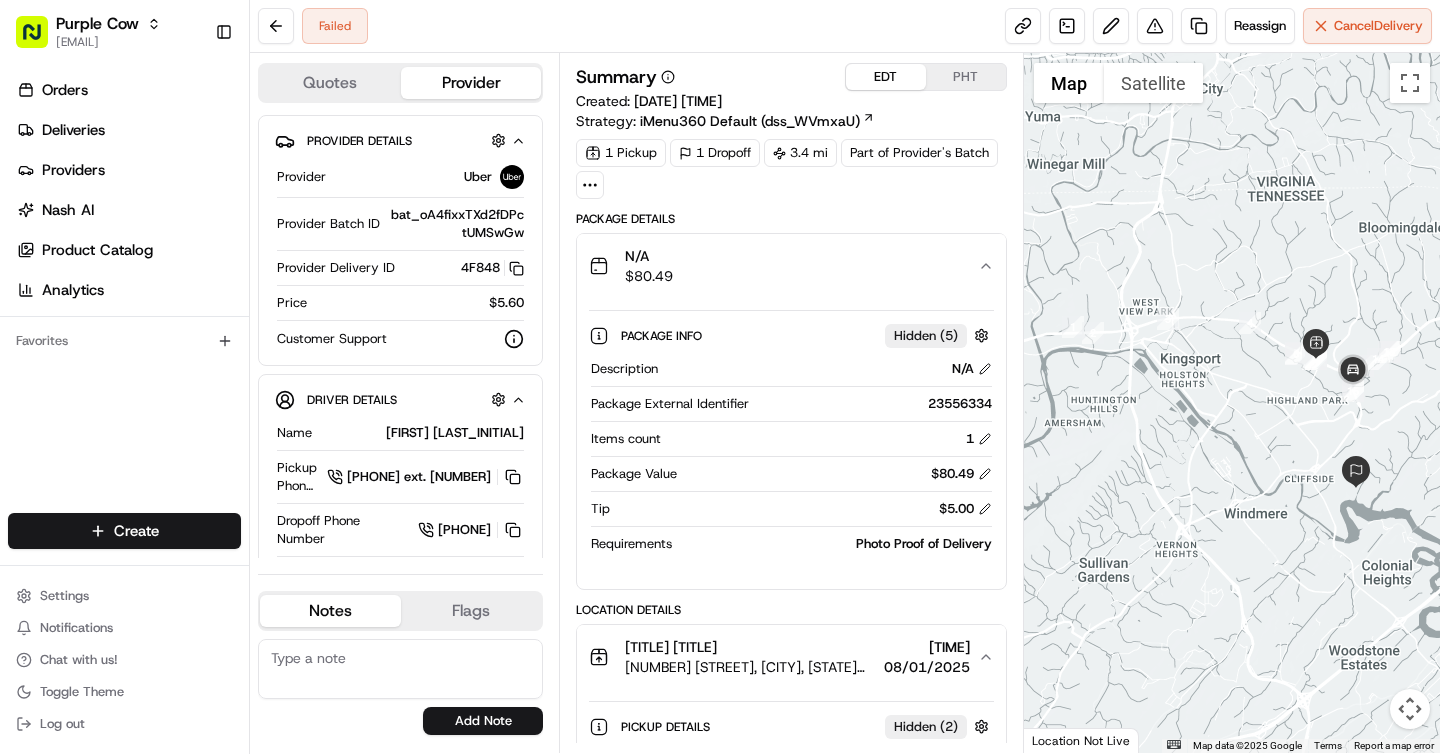 click on "PHT" at bounding box center [966, 77] 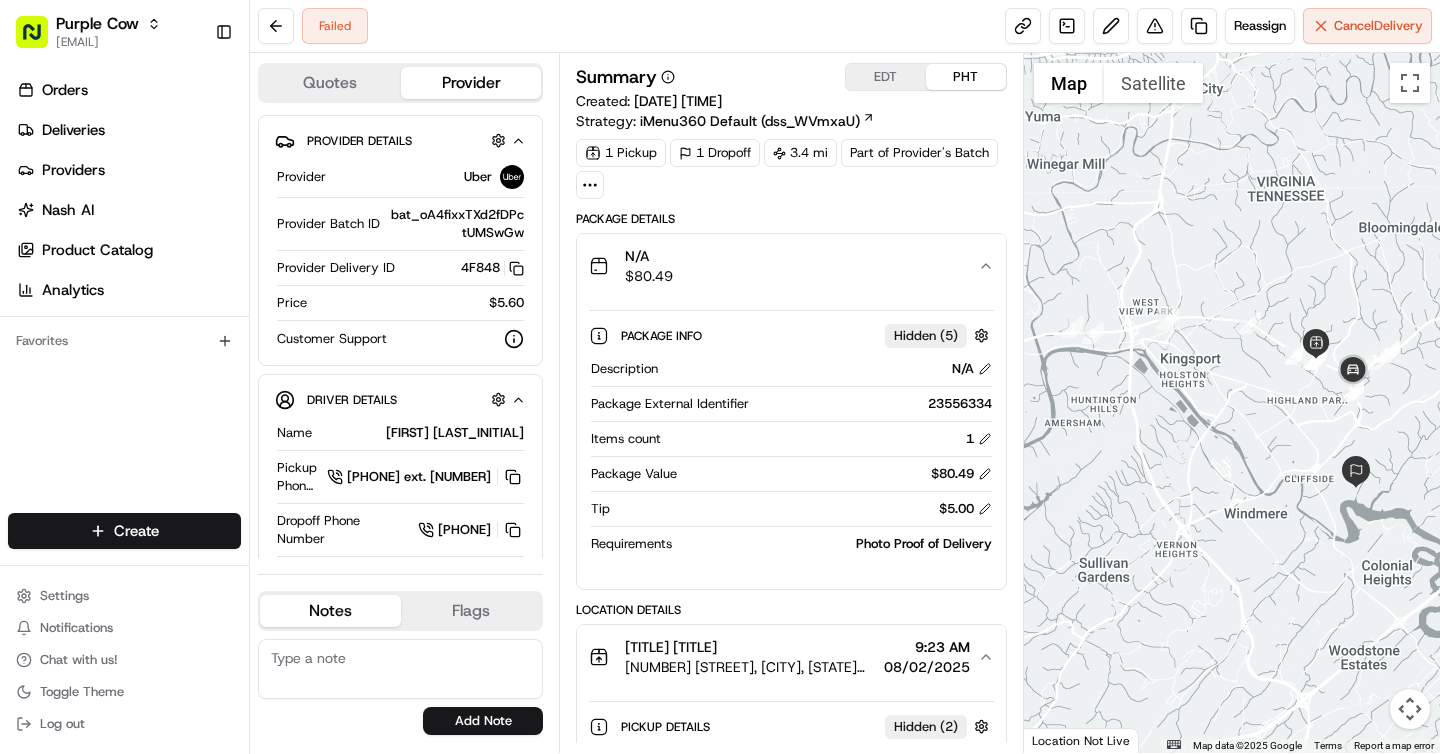 click on "EDT" at bounding box center (886, 77) 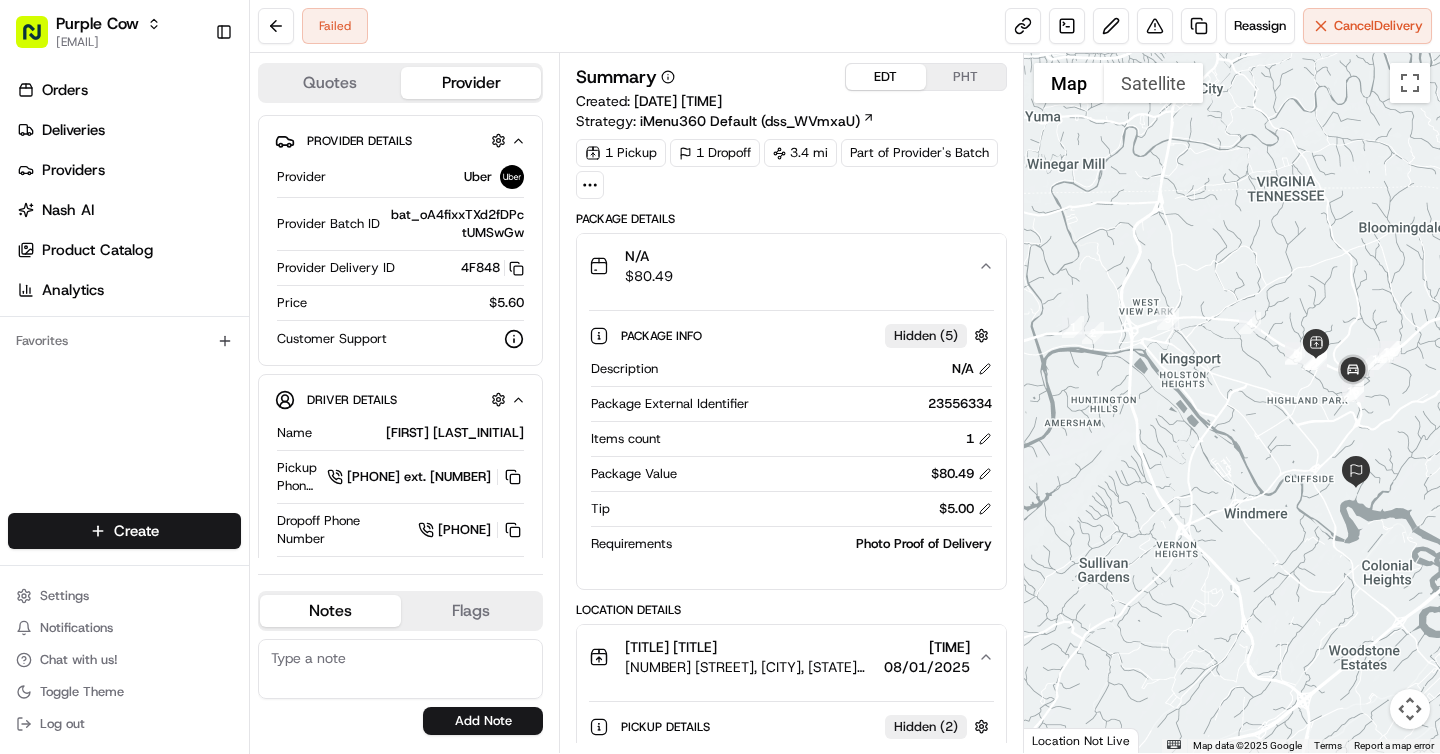 click on "PHT" at bounding box center [966, 77] 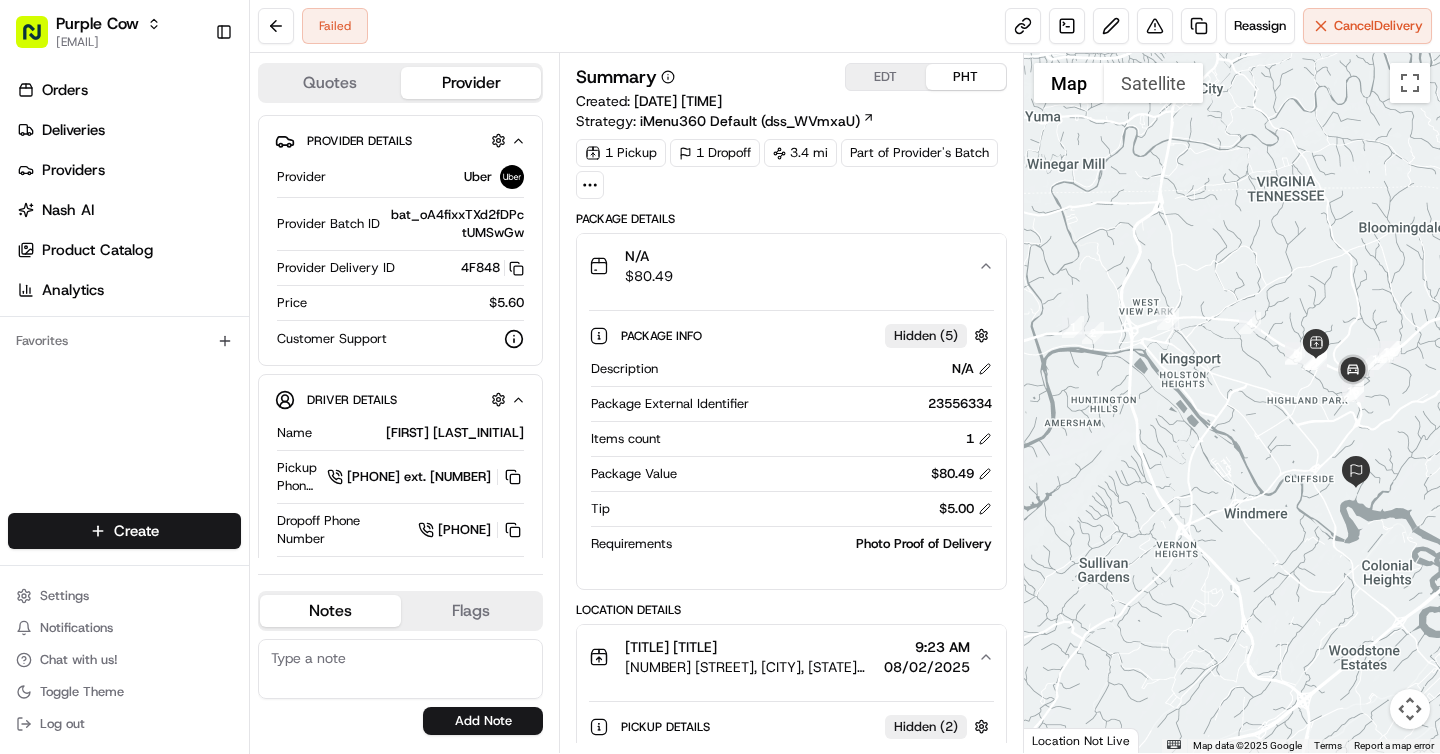 click on "EDT" at bounding box center [886, 77] 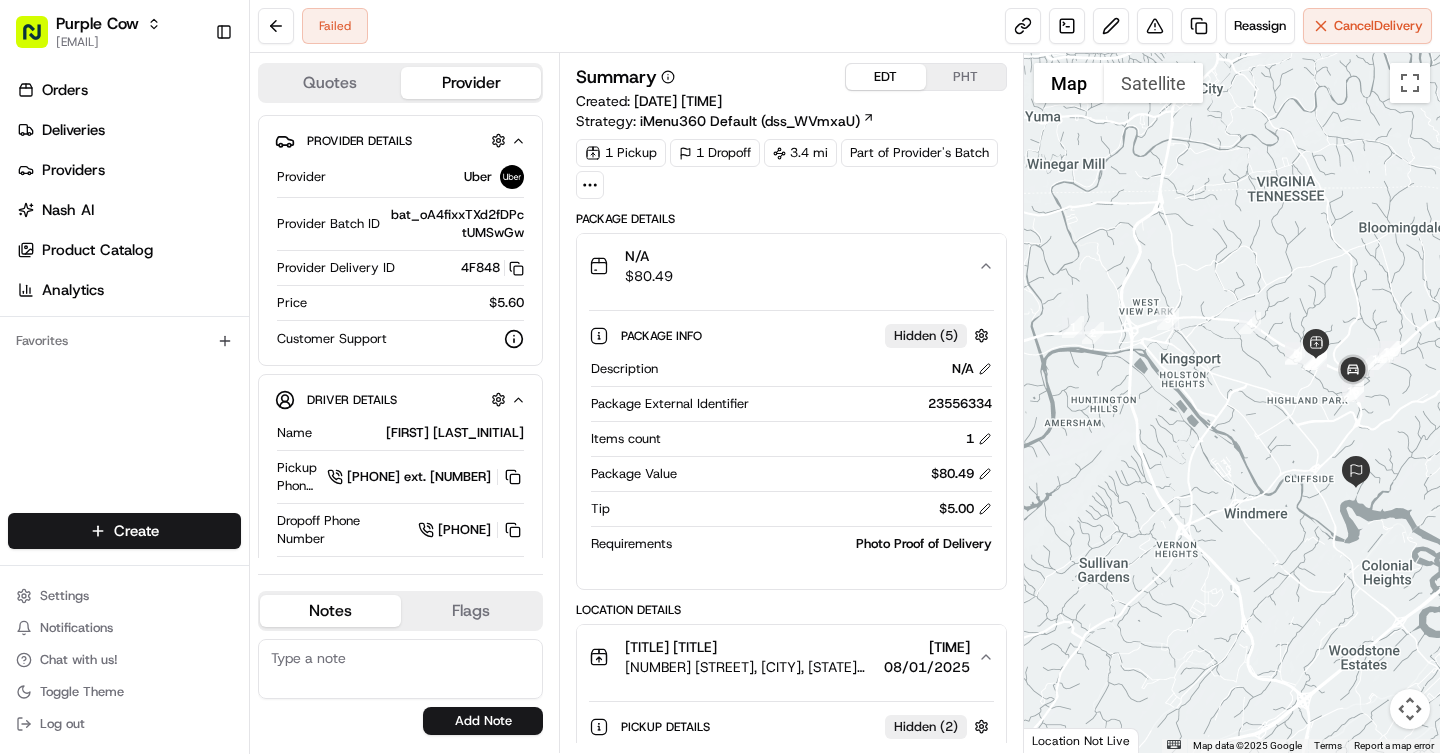 click on "PHT" at bounding box center [966, 77] 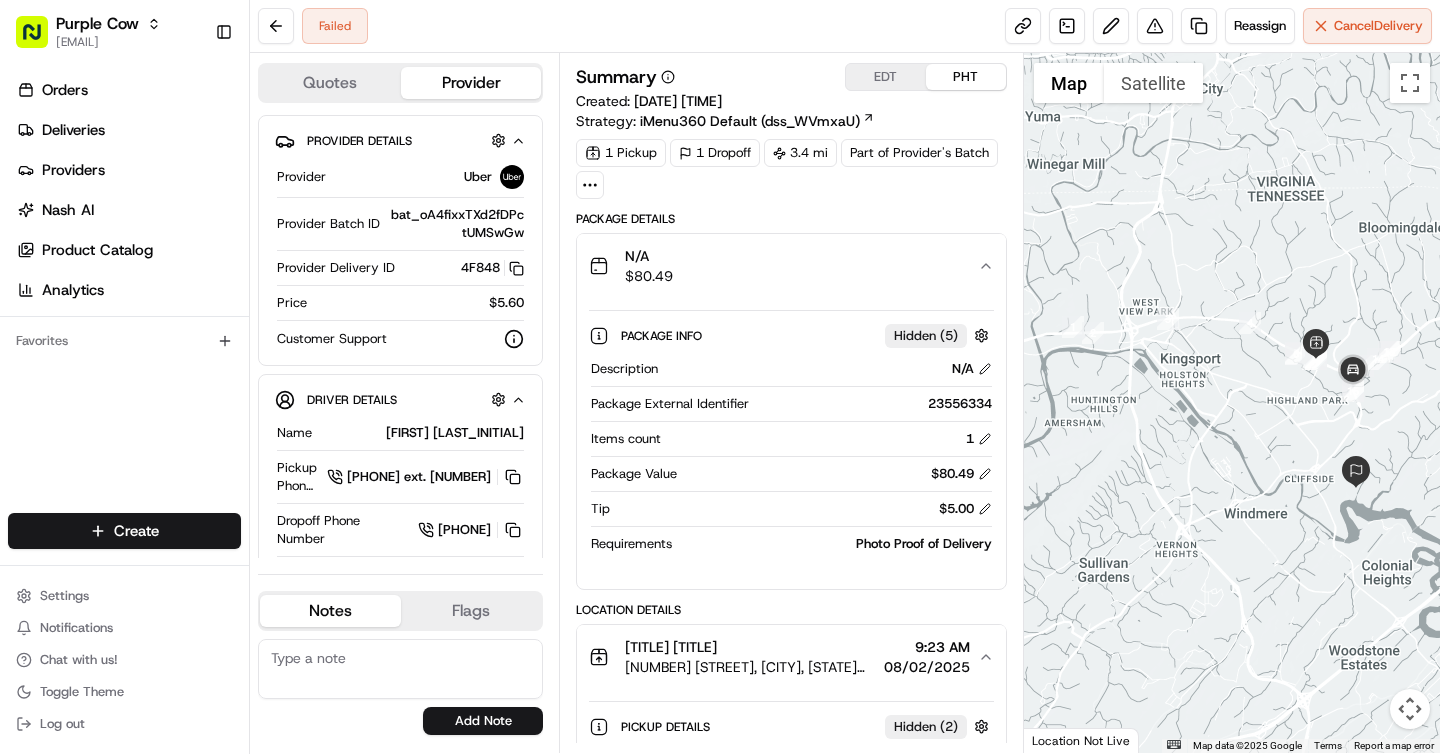 click on "EDT" at bounding box center [886, 77] 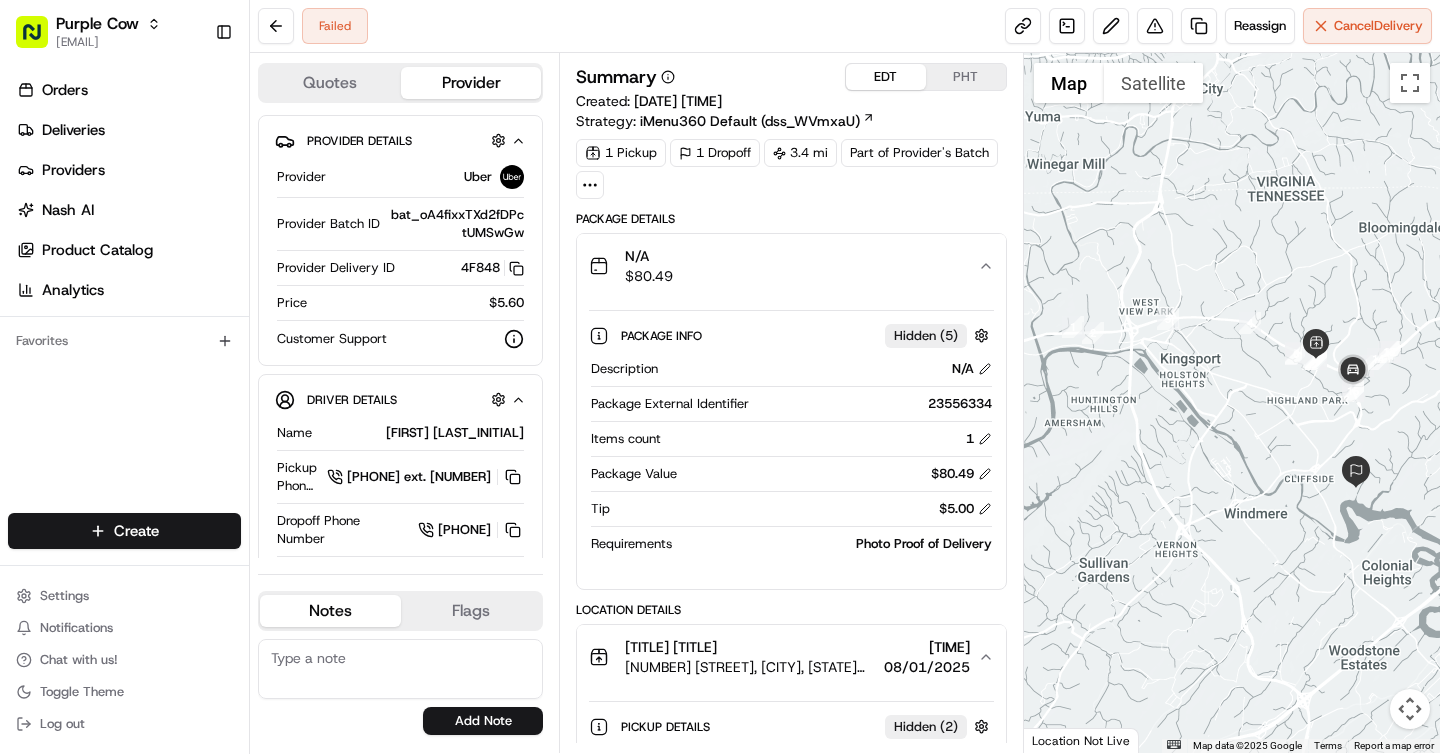 click on "PHT" at bounding box center (966, 77) 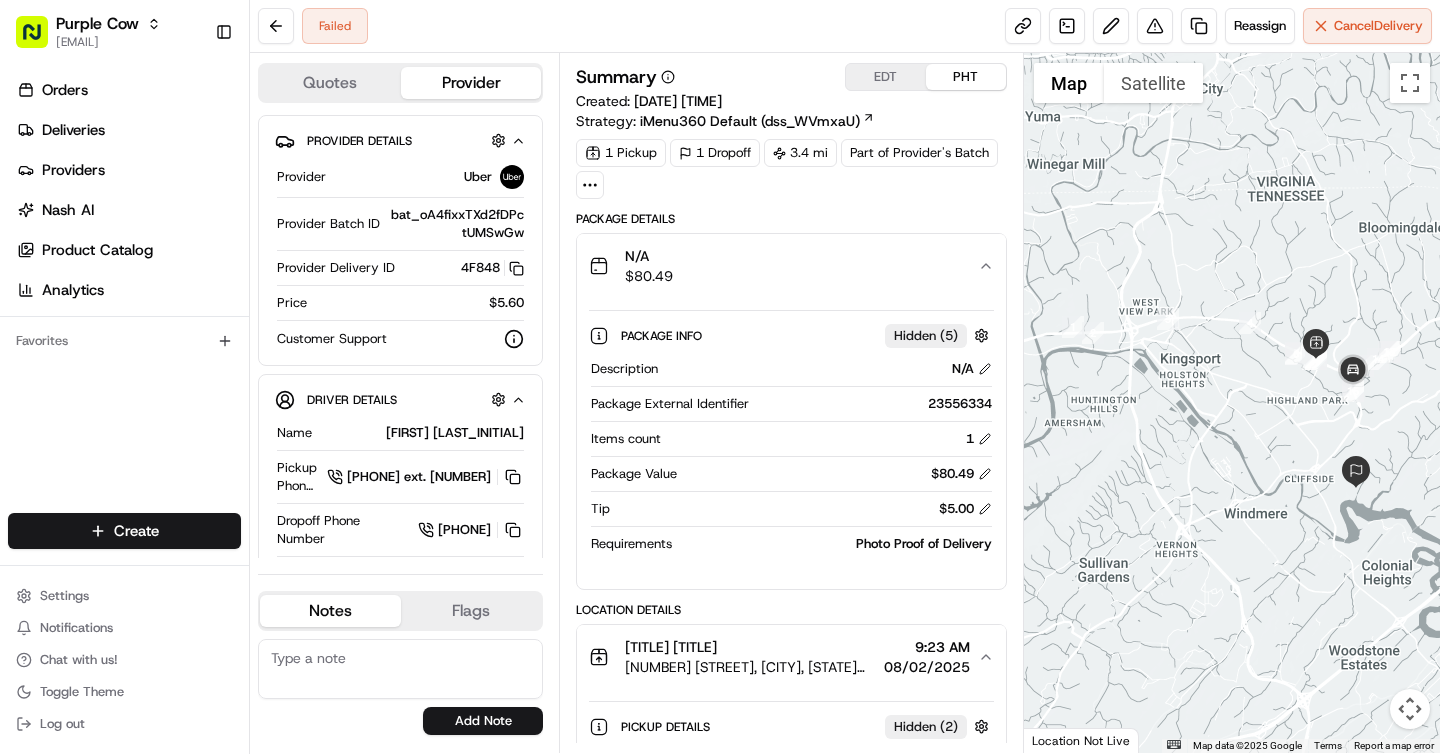 type 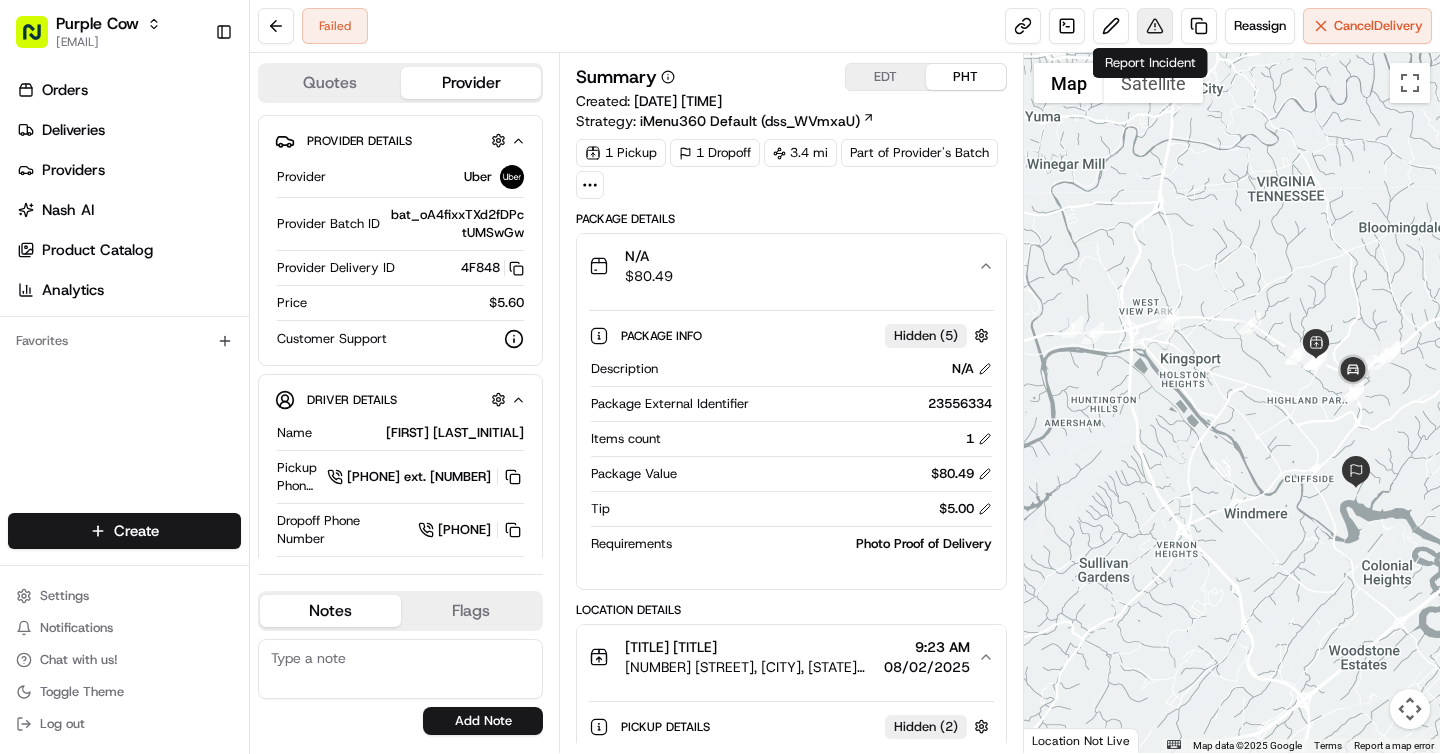 click at bounding box center (1155, 26) 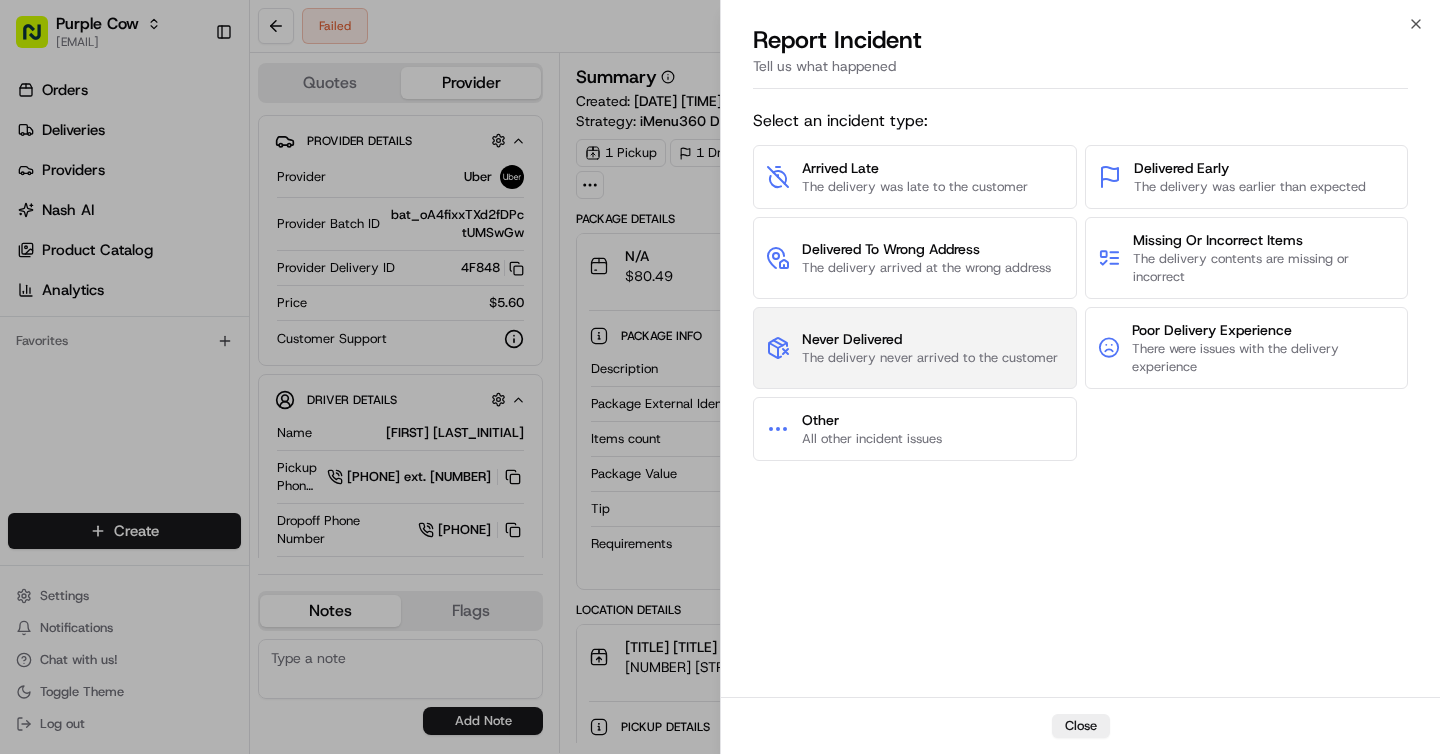 click on "Never Delivered" at bounding box center (930, 339) 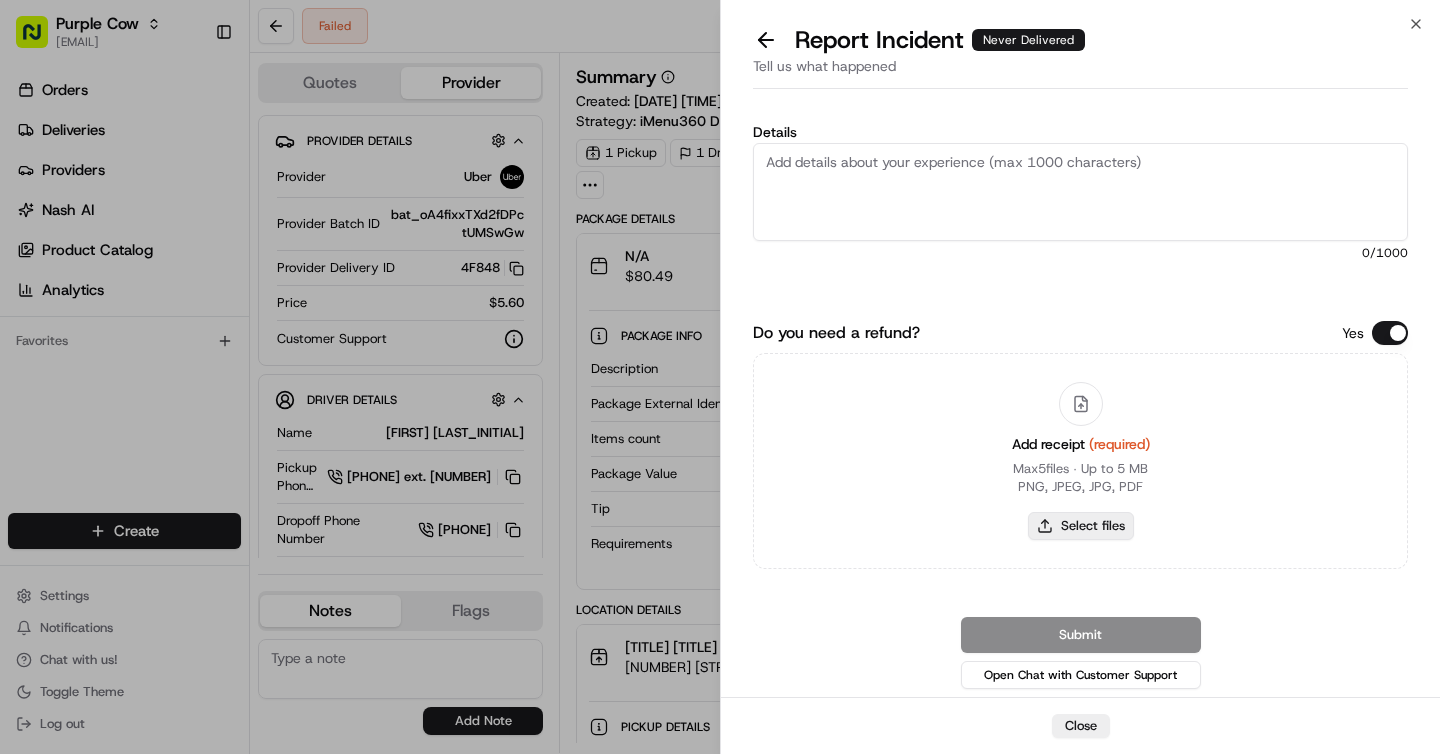 click on "Select files" at bounding box center (1081, 526) 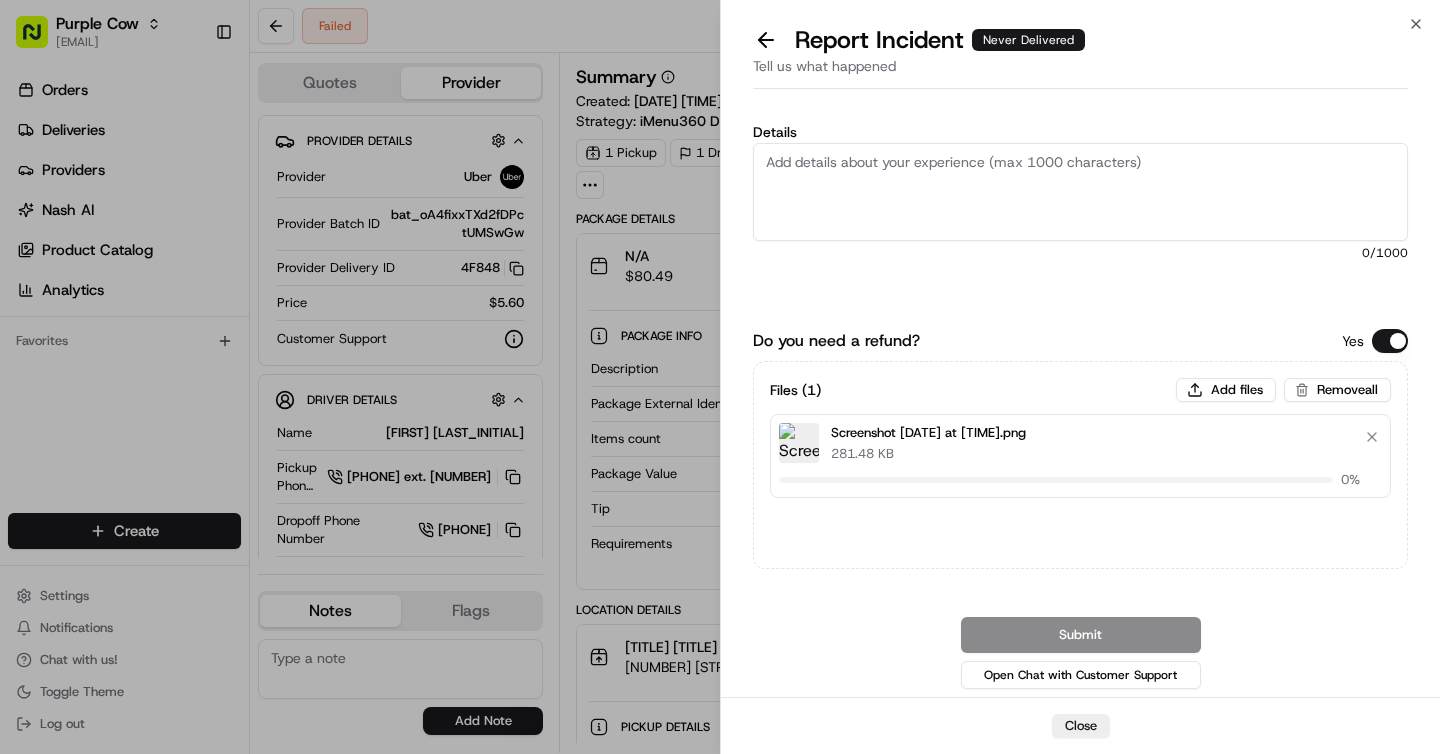 type 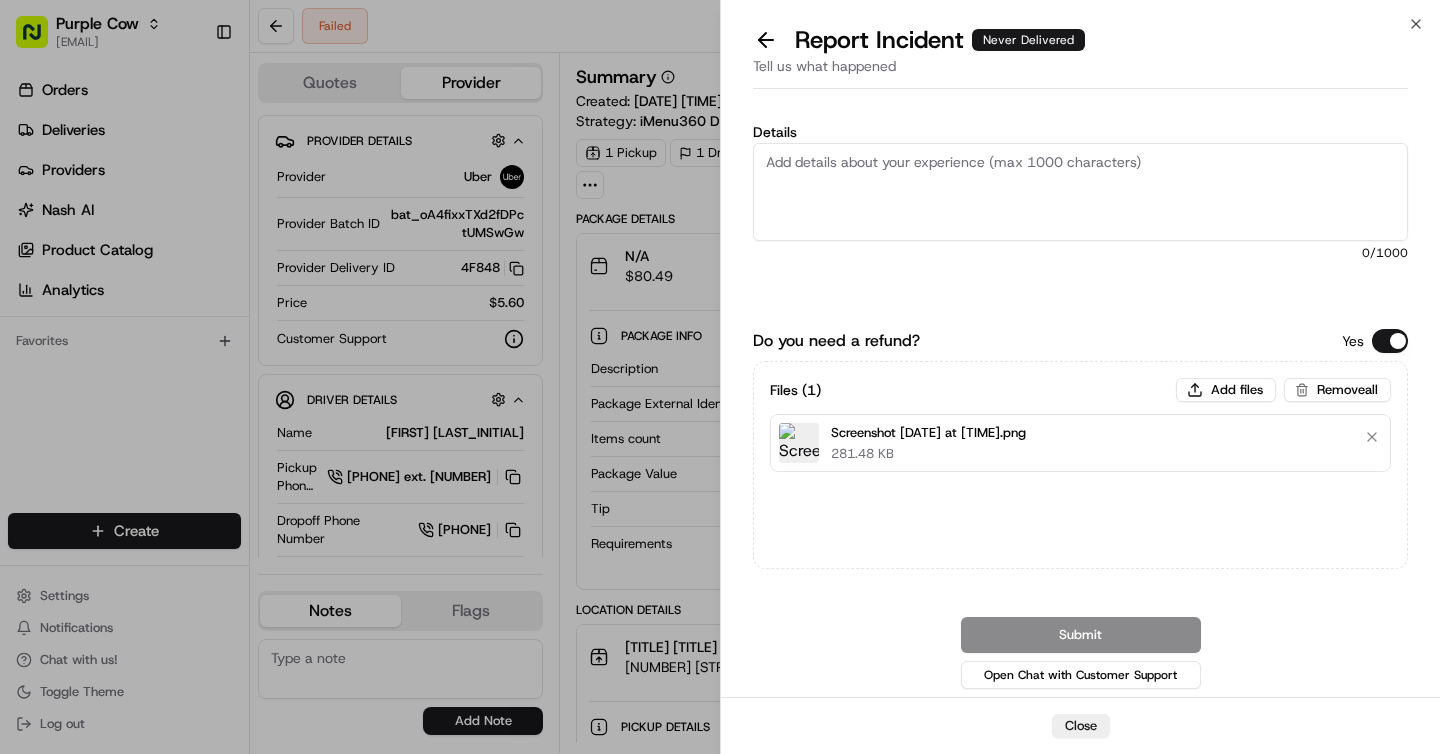 click on "Details" at bounding box center [1080, 192] 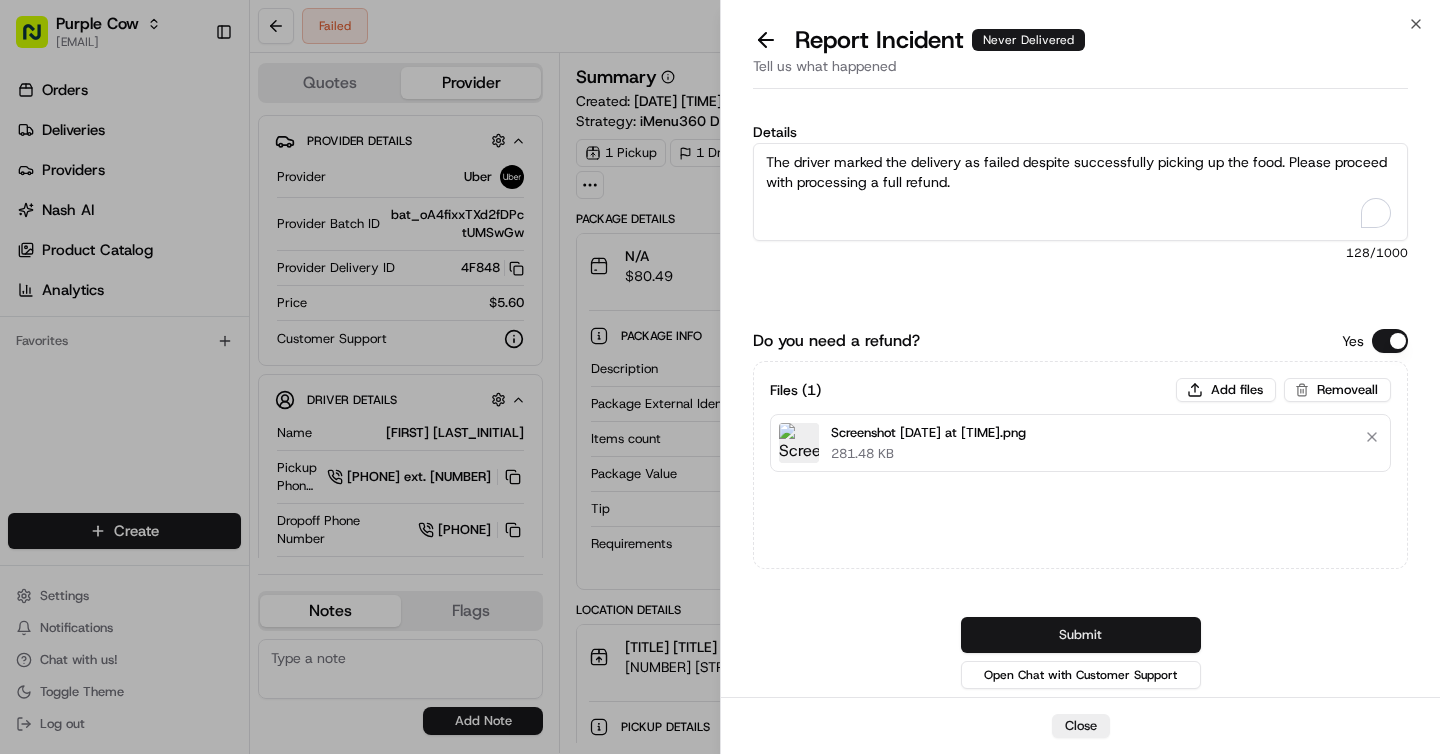 type on "The driver marked the delivery as failed despite successfully picking up the food. Please proceed with processing a full refund." 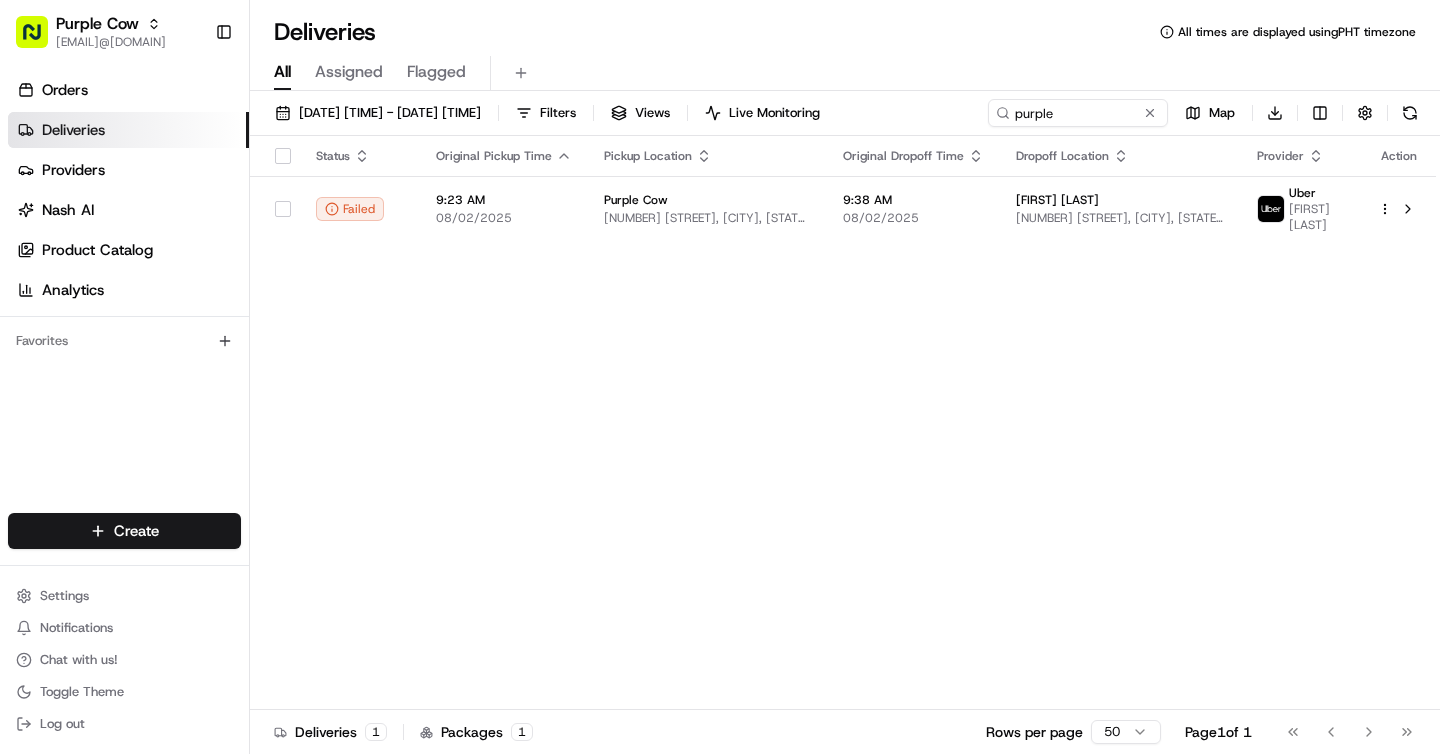 scroll, scrollTop: 0, scrollLeft: 0, axis: both 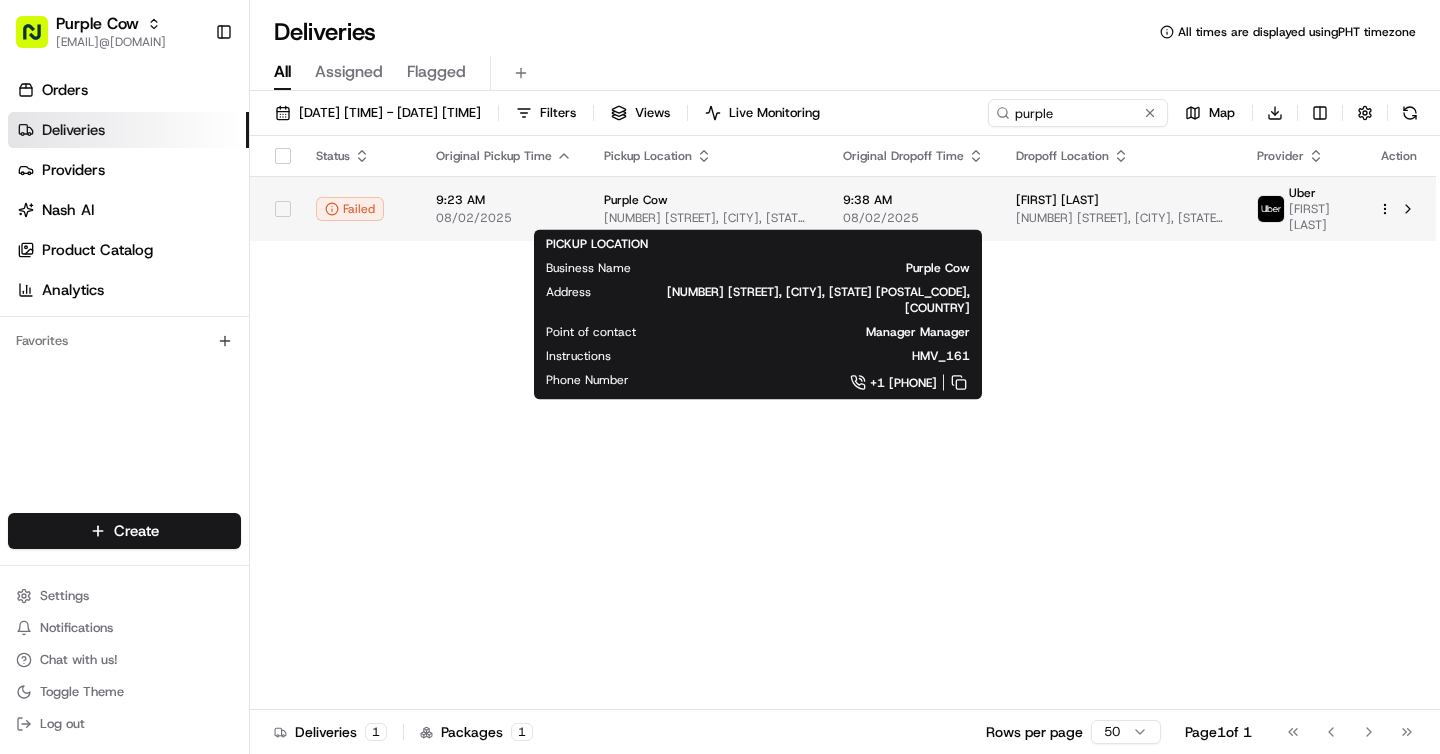 click on "Purple Cow 1648 E Stone Dr, Kingsport, TN 37660, USA" at bounding box center [707, 209] 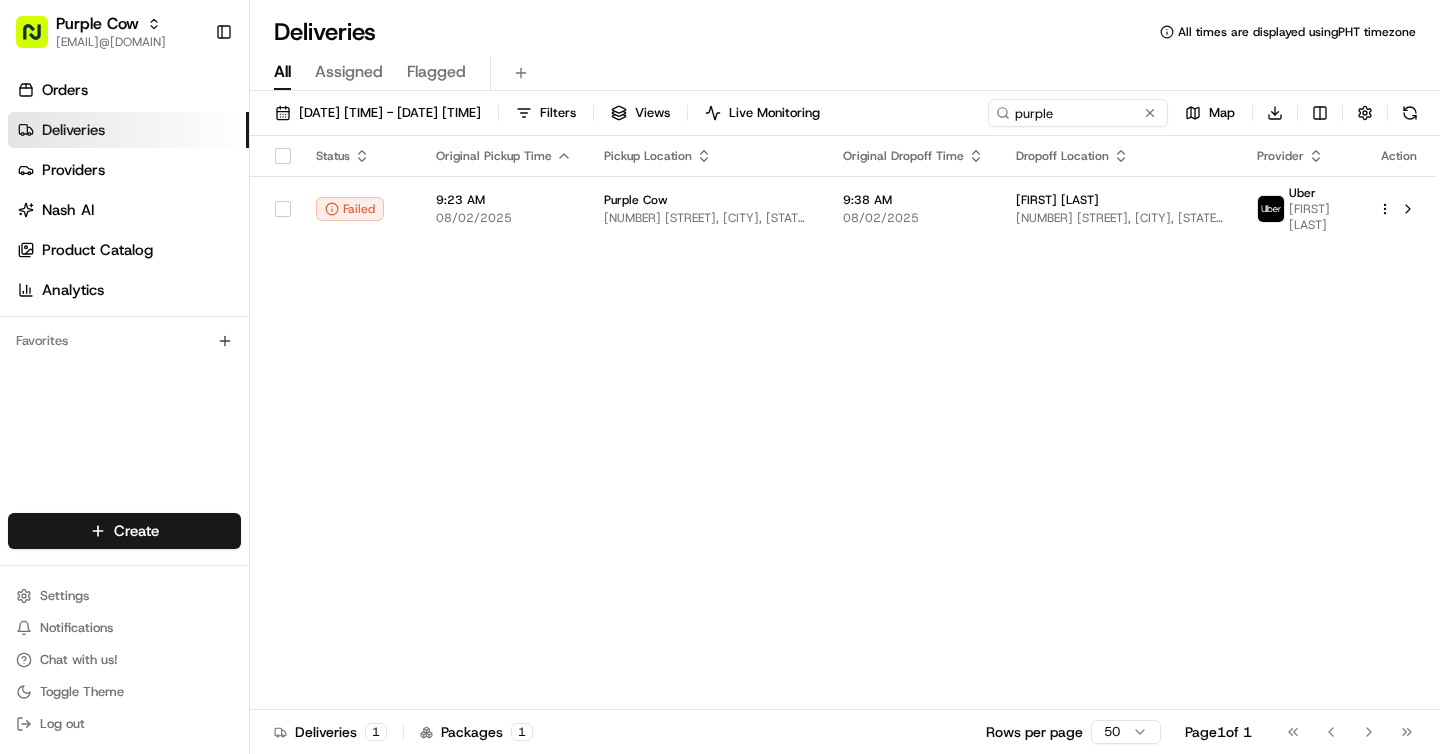 click on "Status Original Pickup Time Pickup Location Original Dropoff Time Dropoff Location Provider Action Failed 9:23 AM 08/02/2025 Purple Cow 1648 E Stone Dr, Kingsport, TN 37660, USA 9:38 AM 08/02/2025 Amanda Brown 4004 Lakeland Dr, Kingsport, TN 37664, USA Uber steven M." at bounding box center (843, 423) 